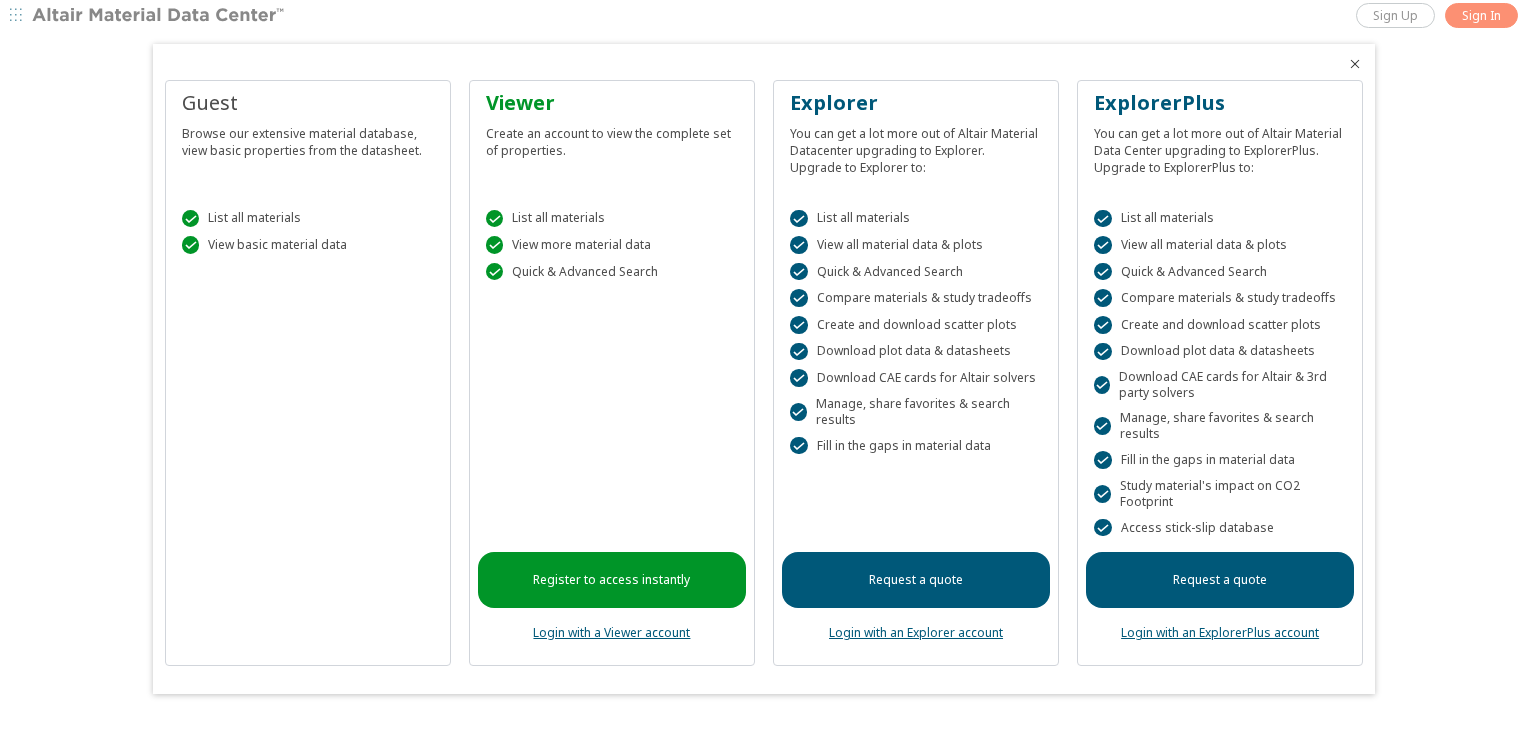 scroll, scrollTop: 0, scrollLeft: 0, axis: both 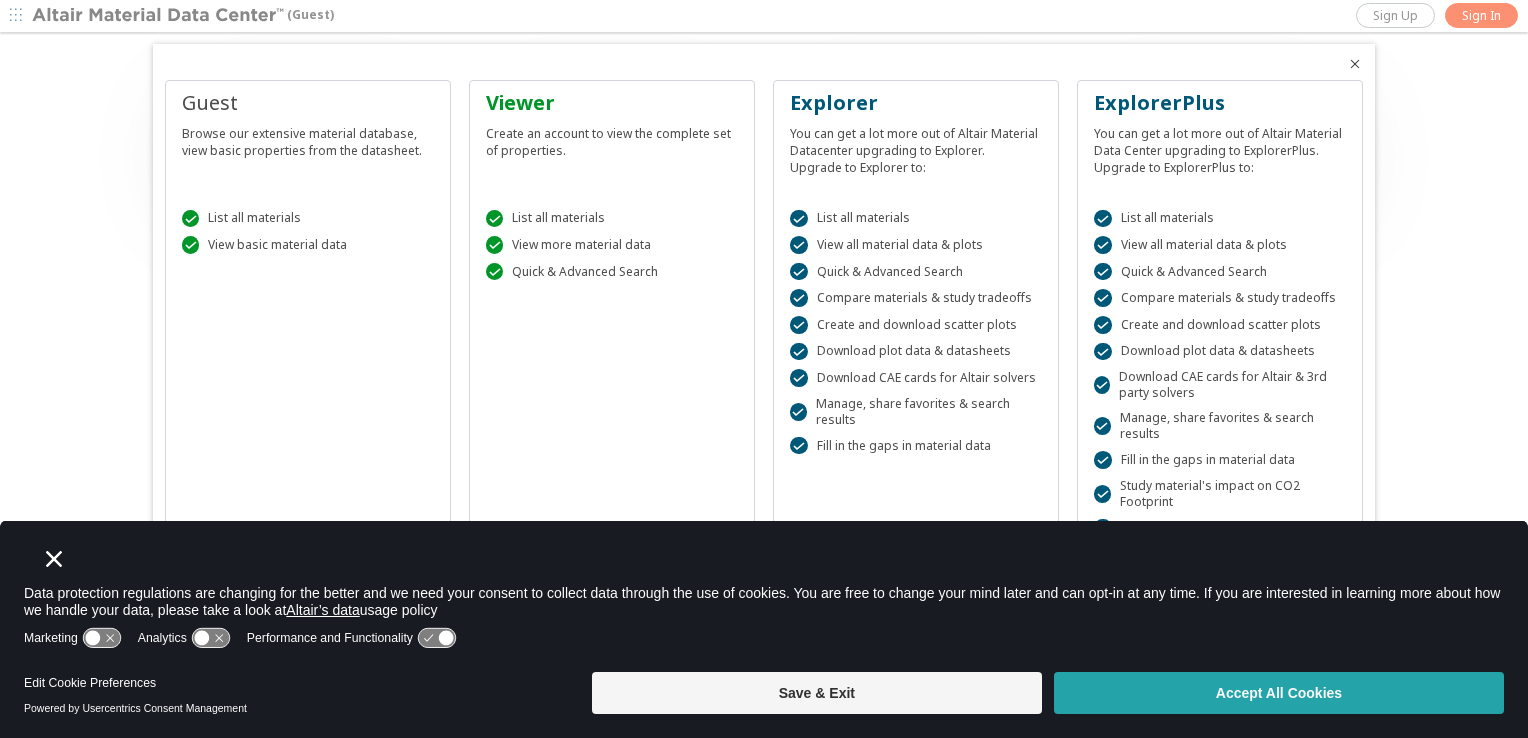 click on "Accept All Cookies" at bounding box center (1279, 693) 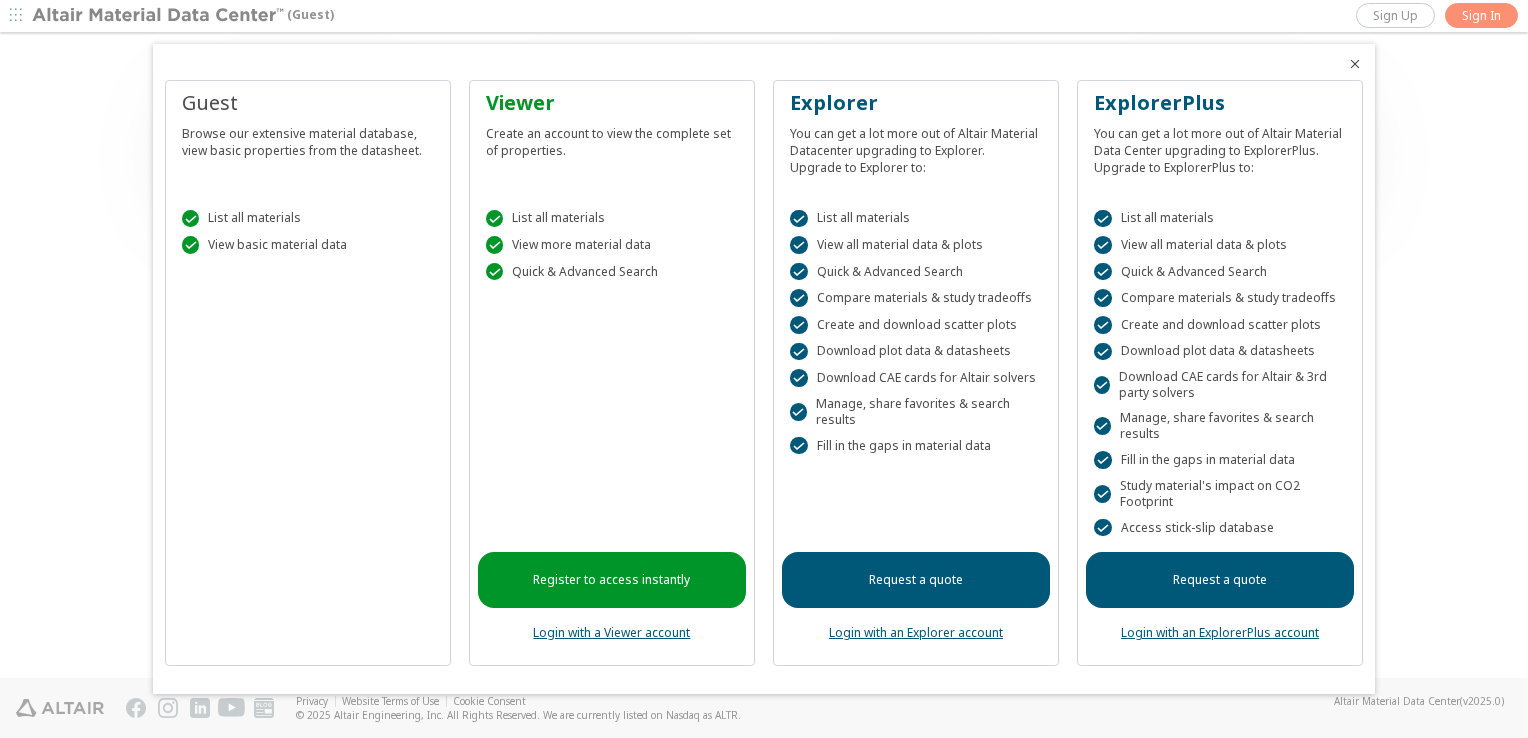click on "Guest Browse our extensive material database, view basic properties from the datasheet.  List all materials  View basic material data" at bounding box center (308, 373) 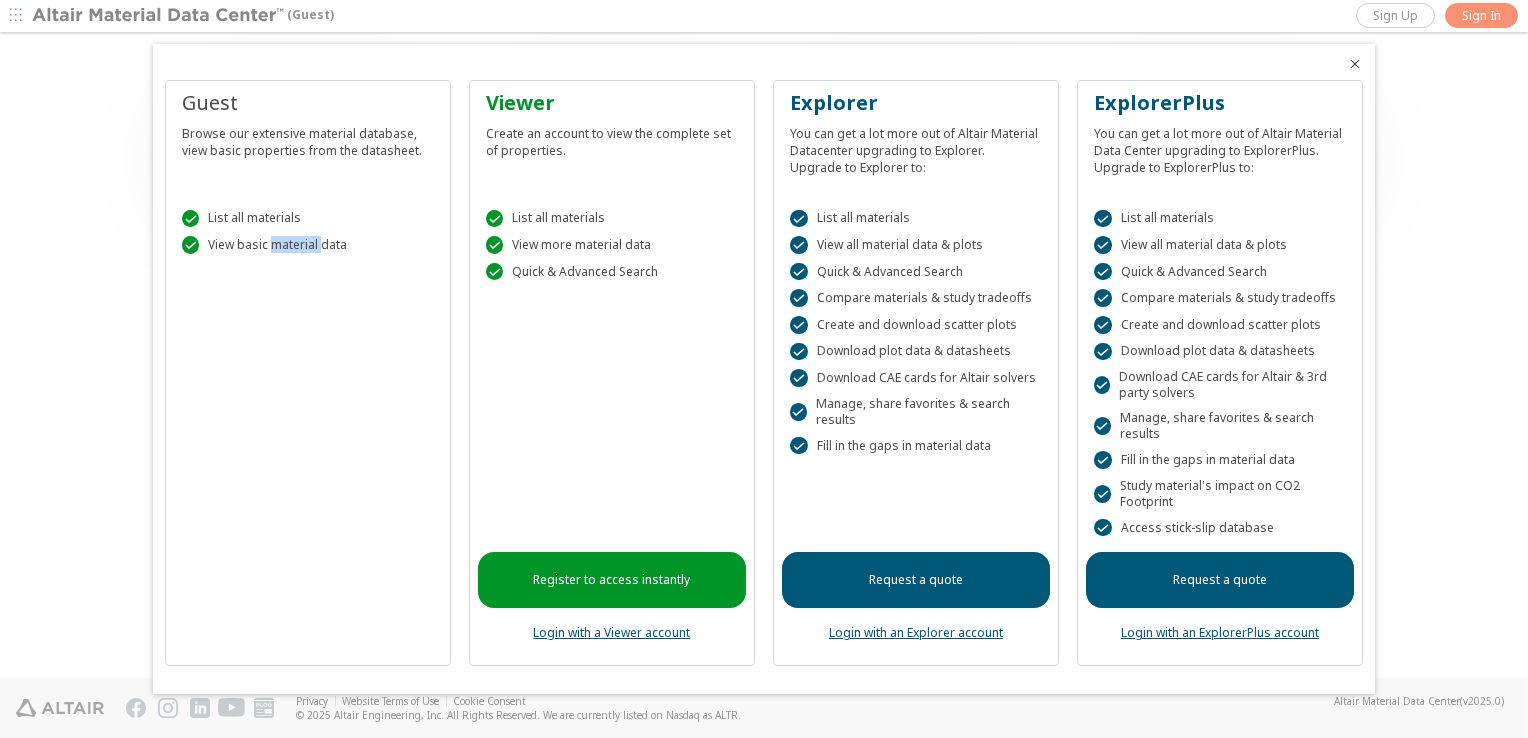 click on "Guest Browse our extensive material database, view basic properties from the datasheet.  List all materials  View basic material data" at bounding box center [308, 373] 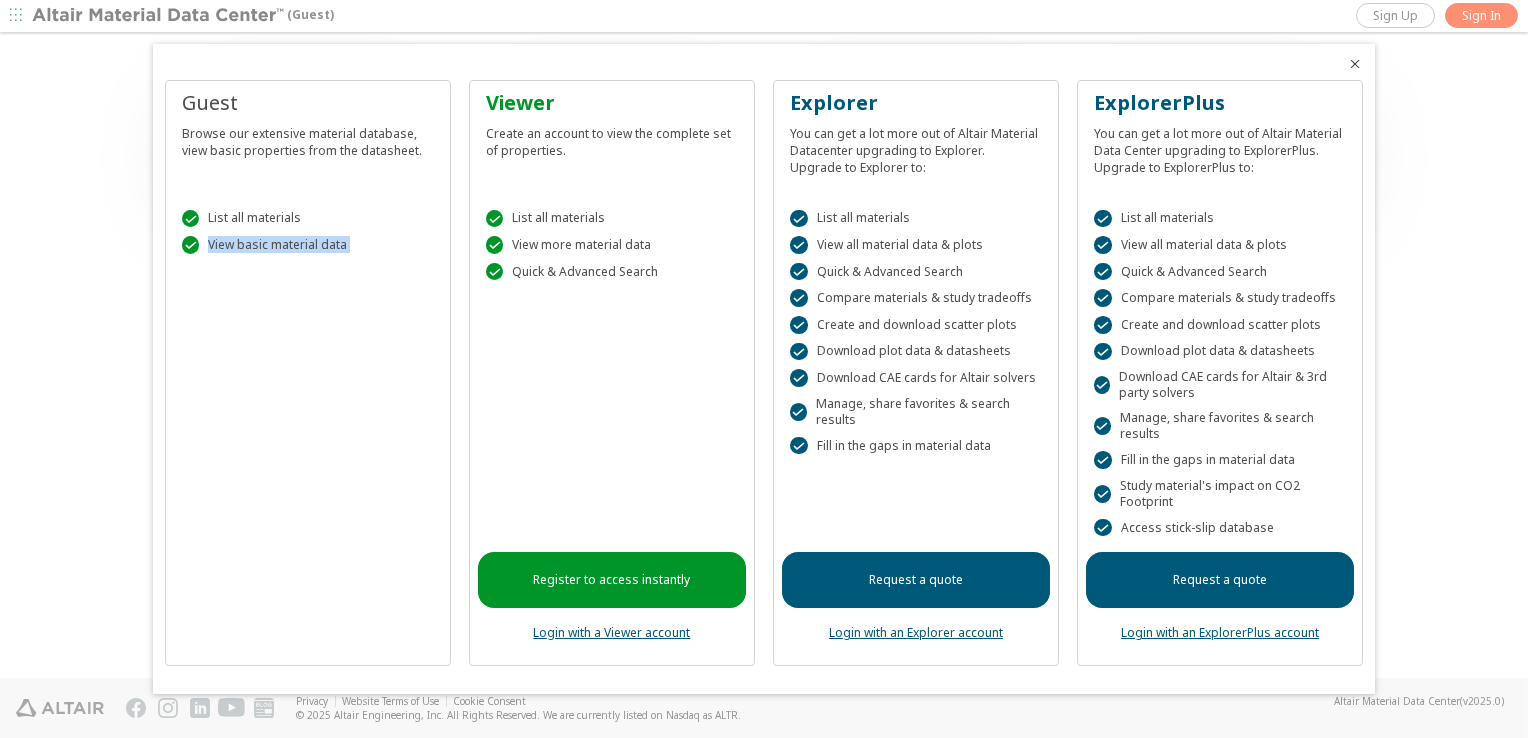 click on "Guest Browse our extensive material database, view basic properties from the datasheet.  List all materials  View basic material data" at bounding box center (308, 373) 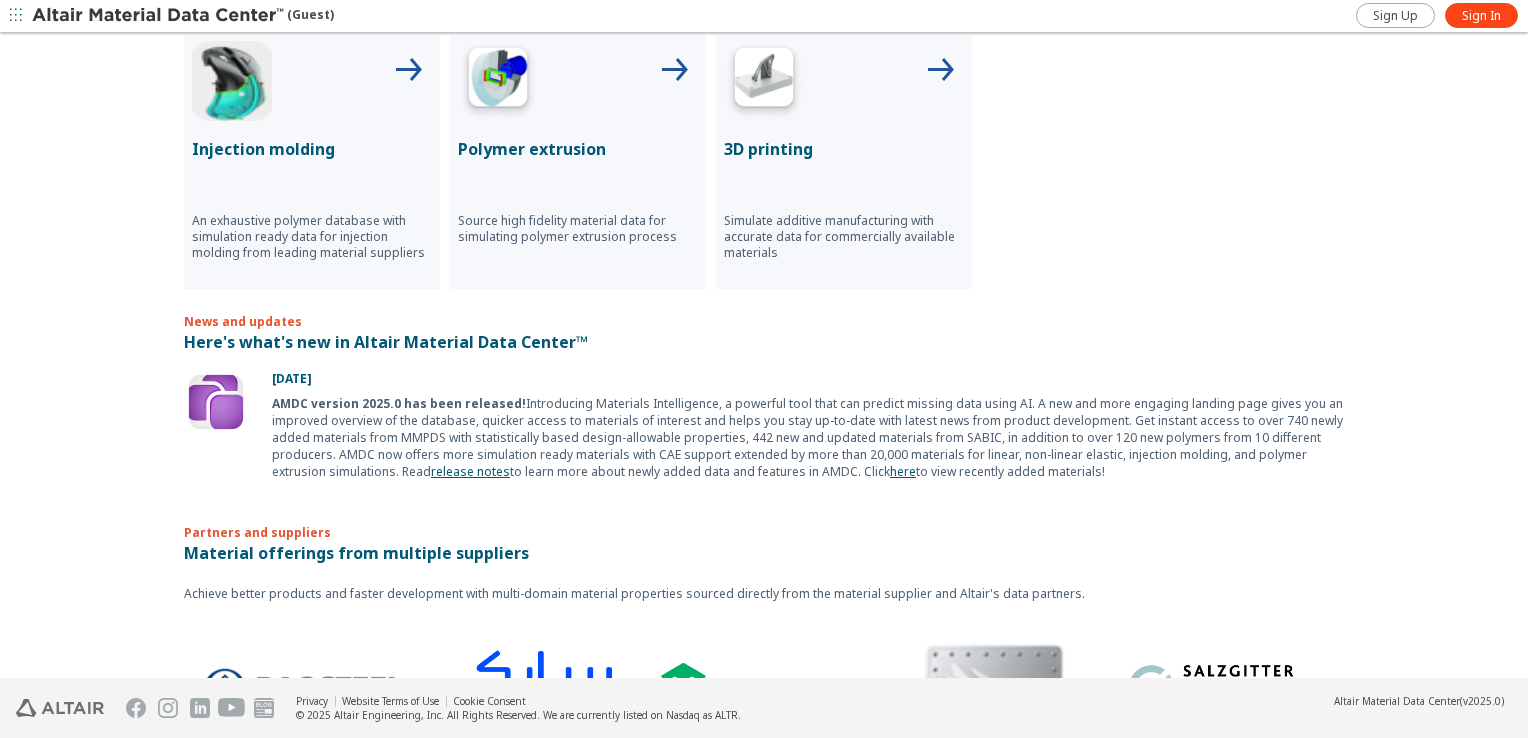 scroll, scrollTop: 955, scrollLeft: 0, axis: vertical 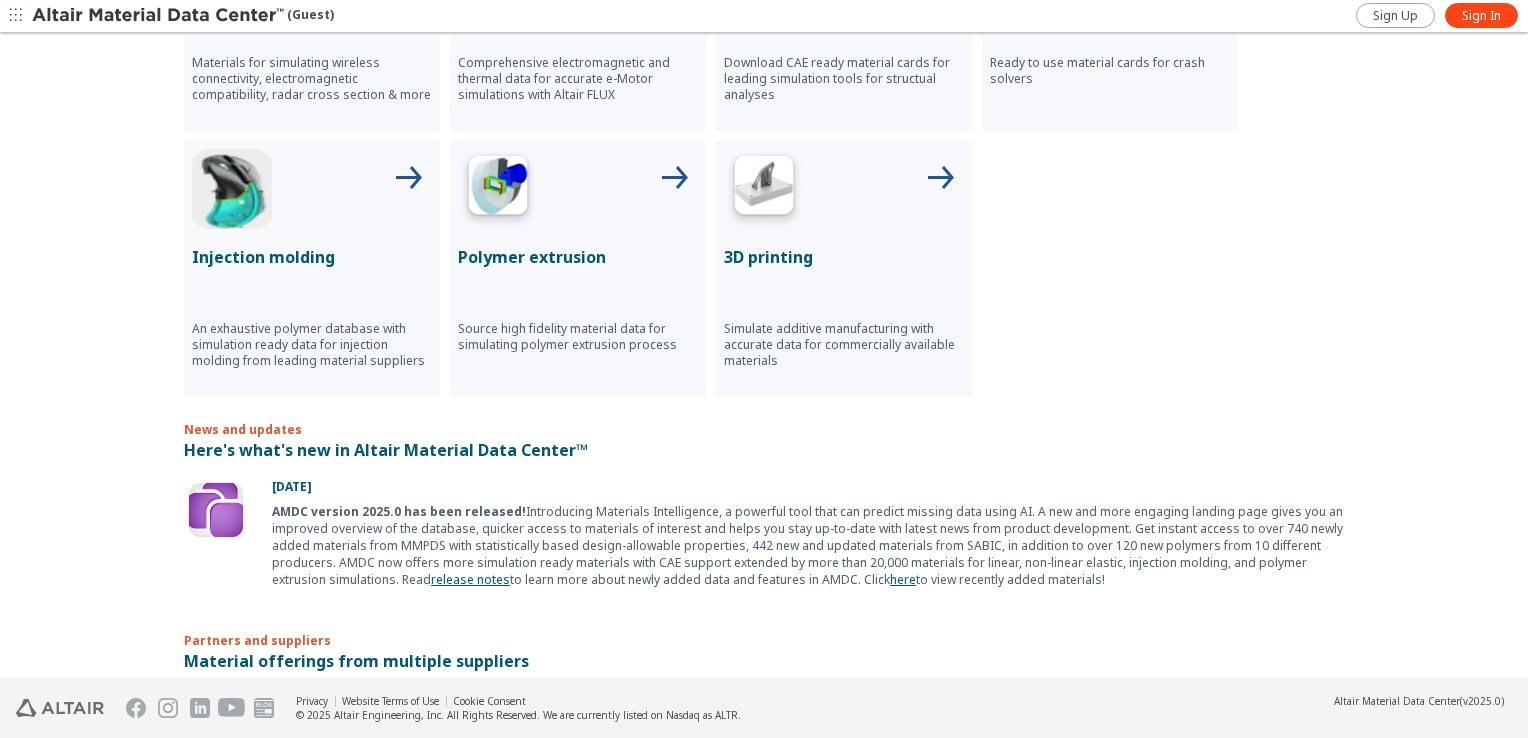click at bounding box center [844, 189] 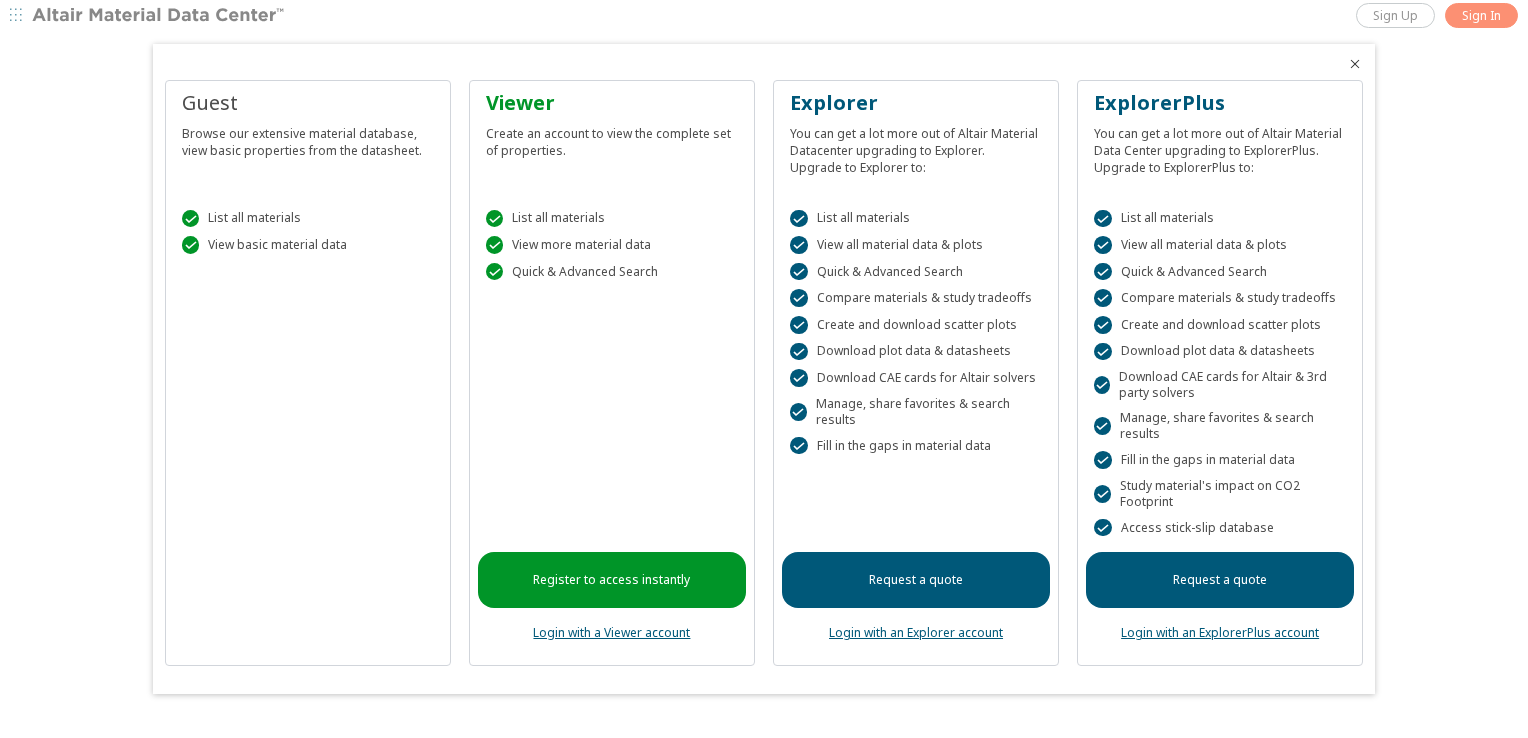 scroll, scrollTop: 0, scrollLeft: 0, axis: both 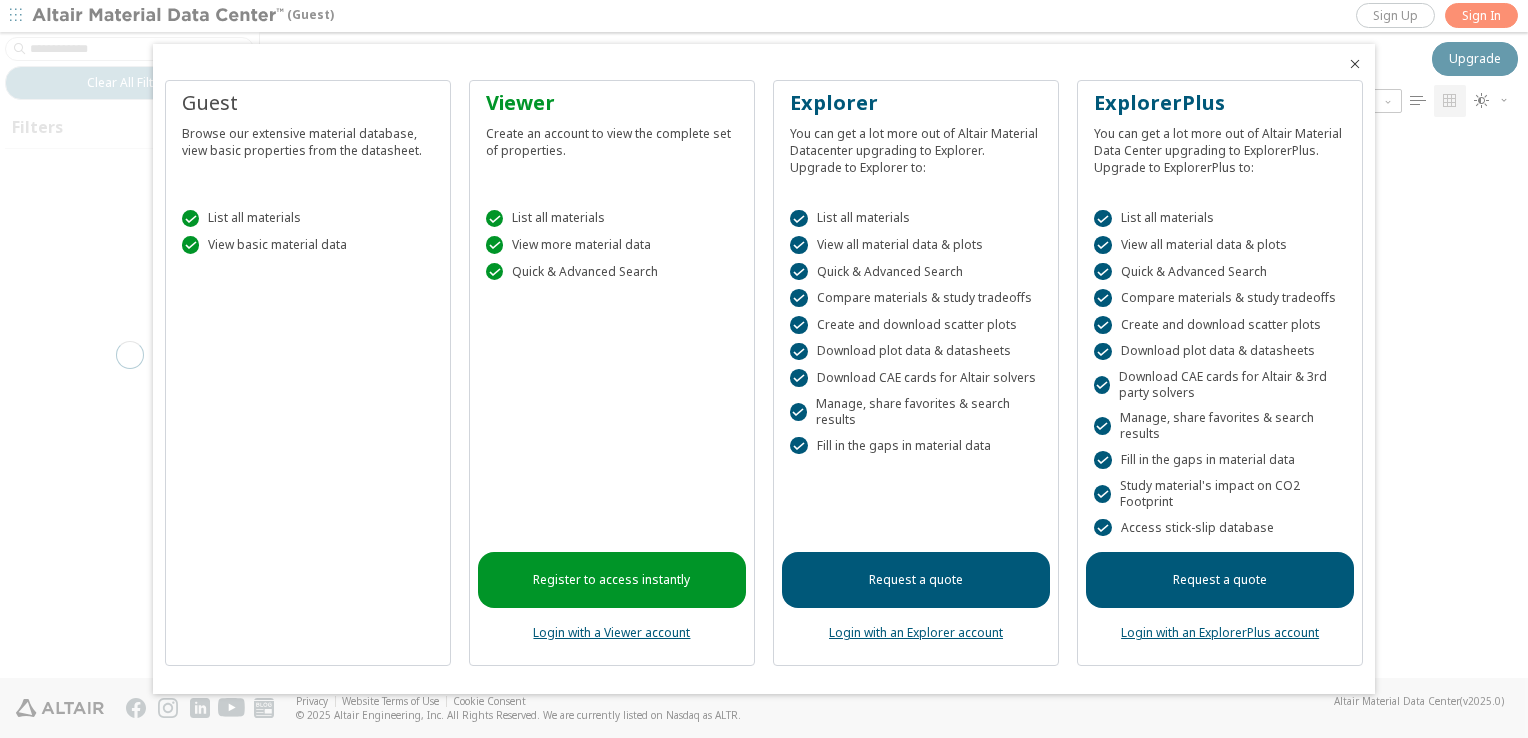 click at bounding box center (1355, 64) 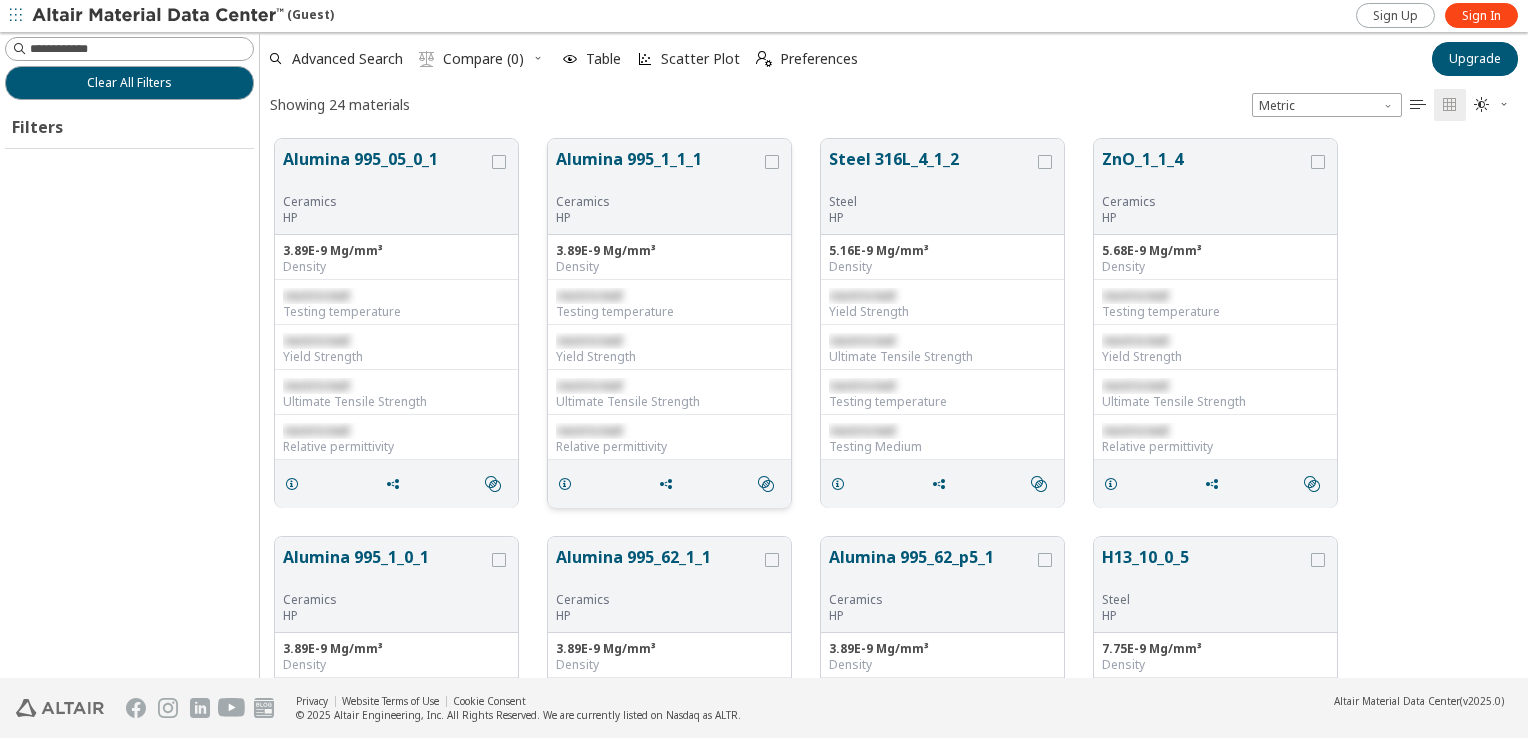 scroll, scrollTop: 16, scrollLeft: 16, axis: both 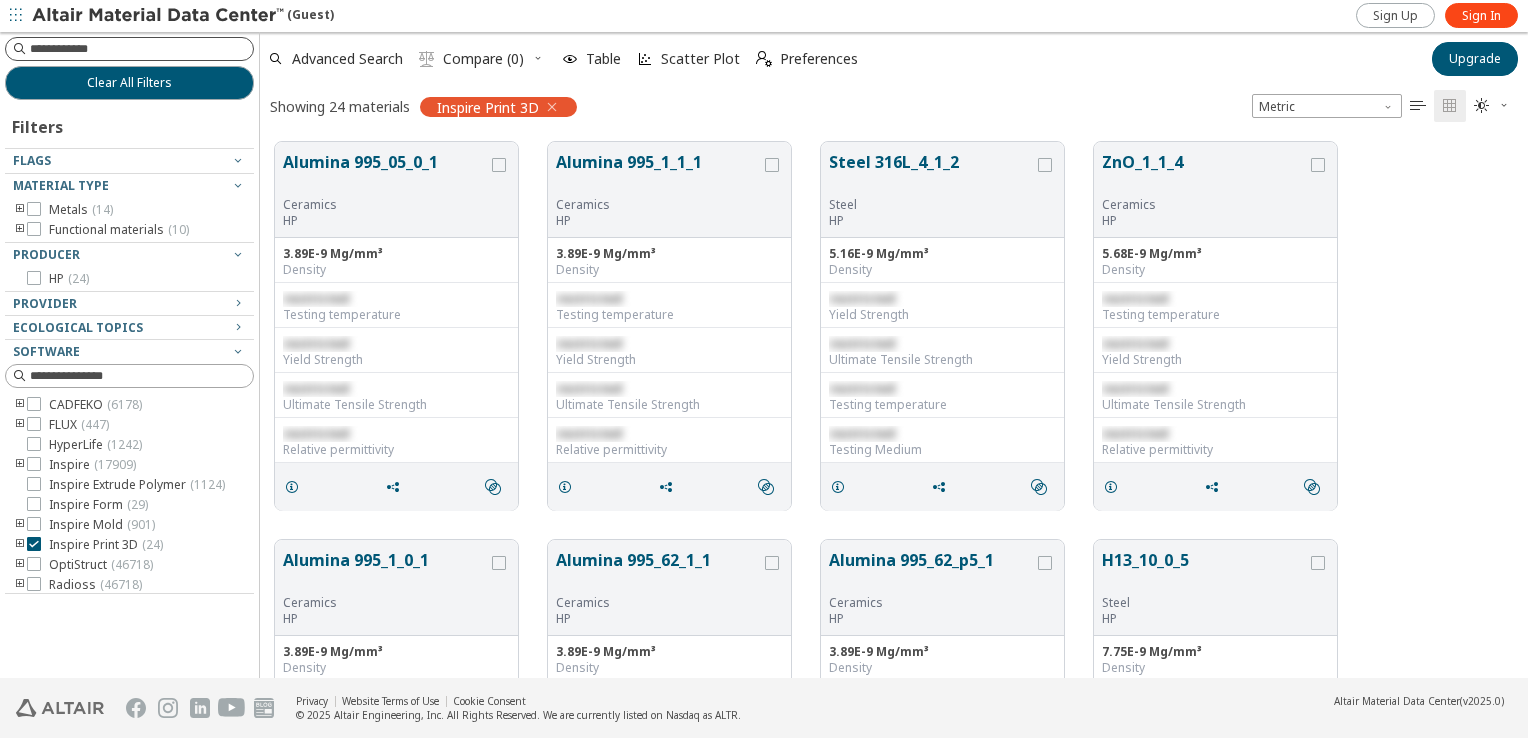 click at bounding box center (141, 49) 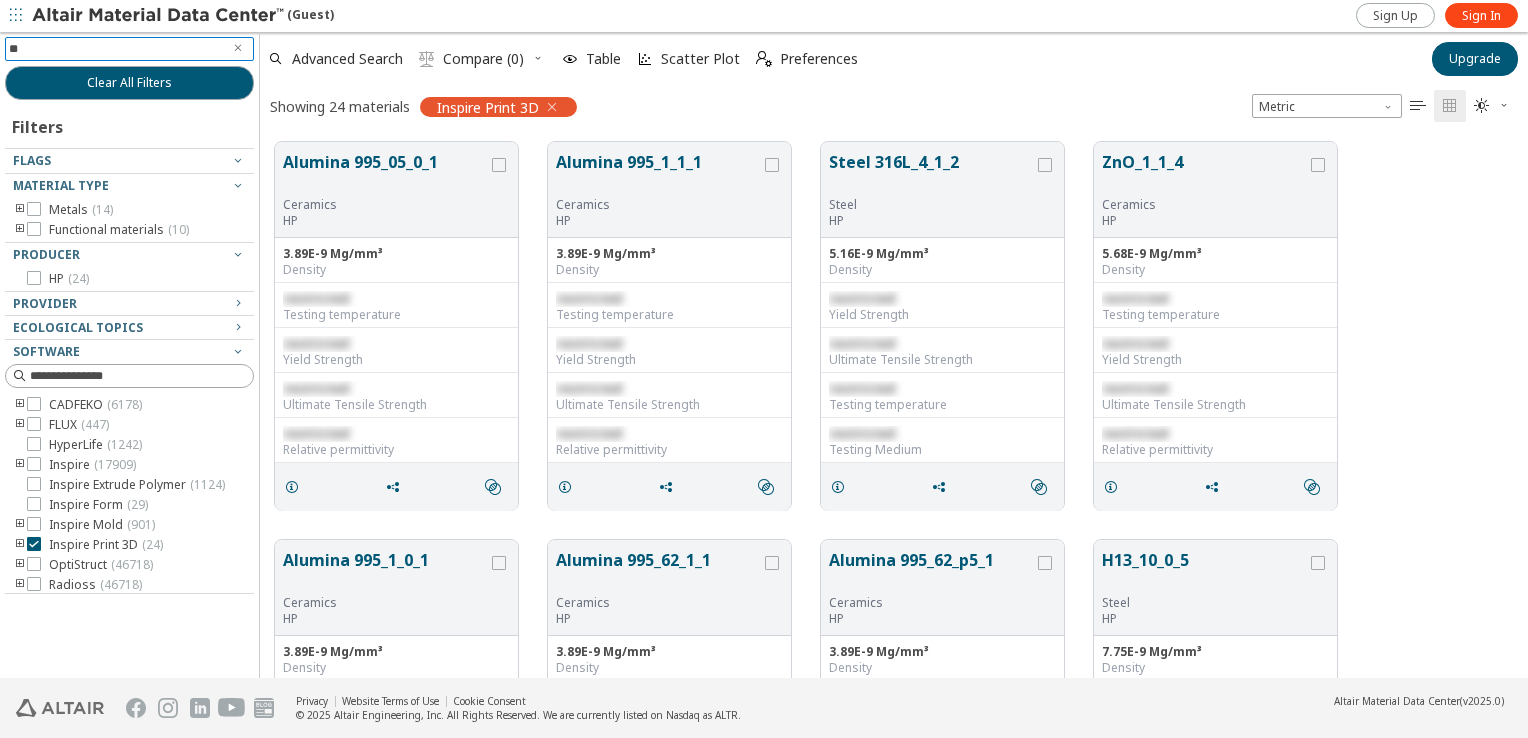 type on "***" 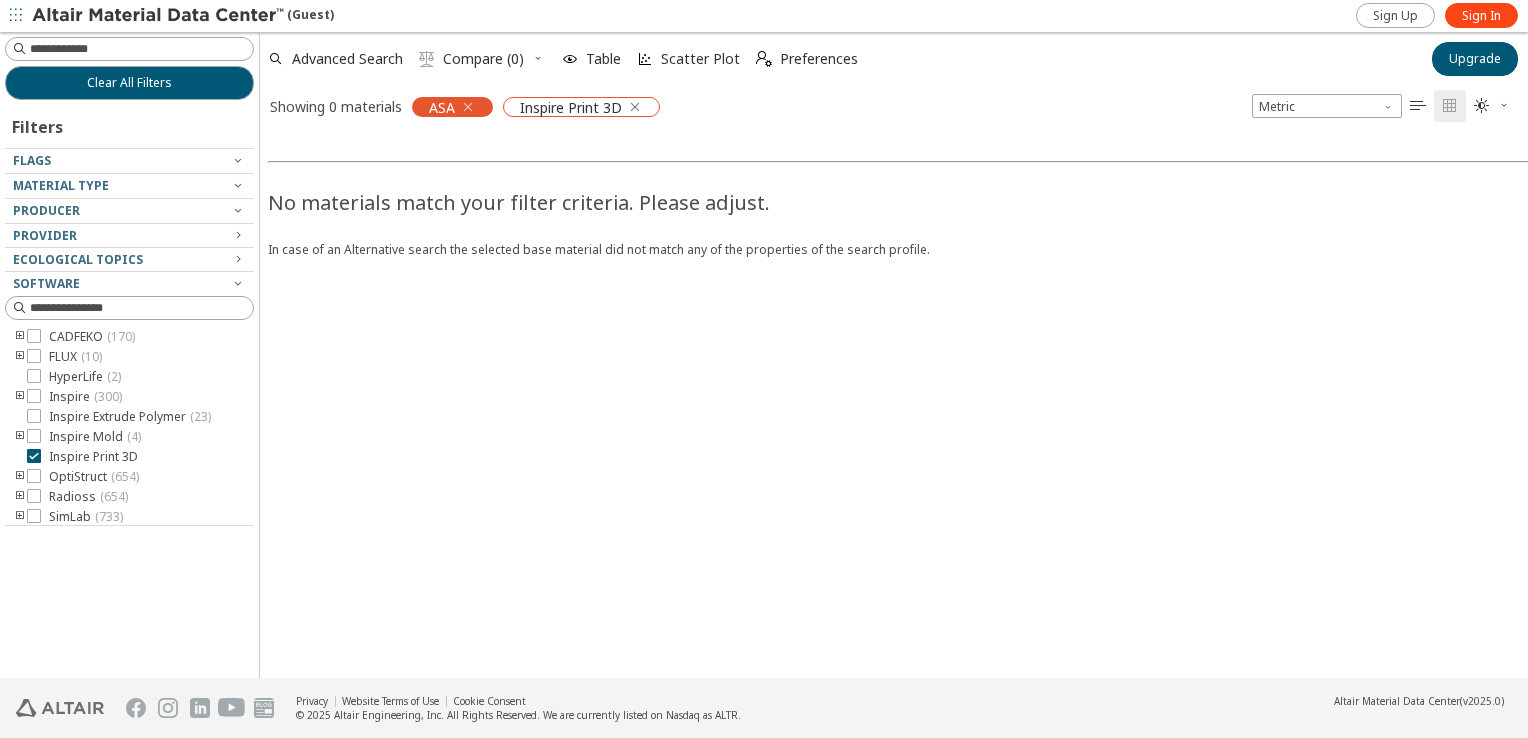 click at bounding box center [635, 107] 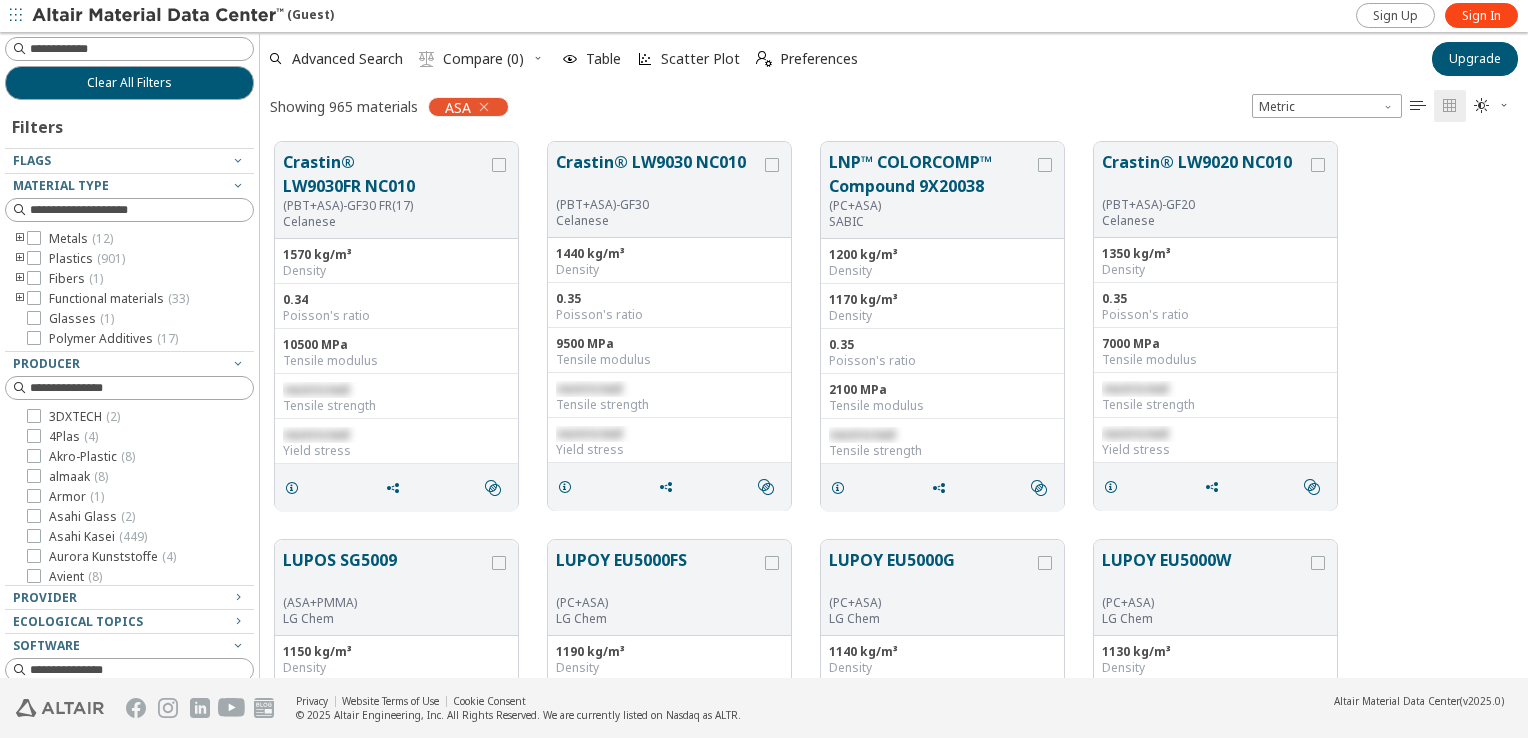 scroll, scrollTop: 16, scrollLeft: 16, axis: both 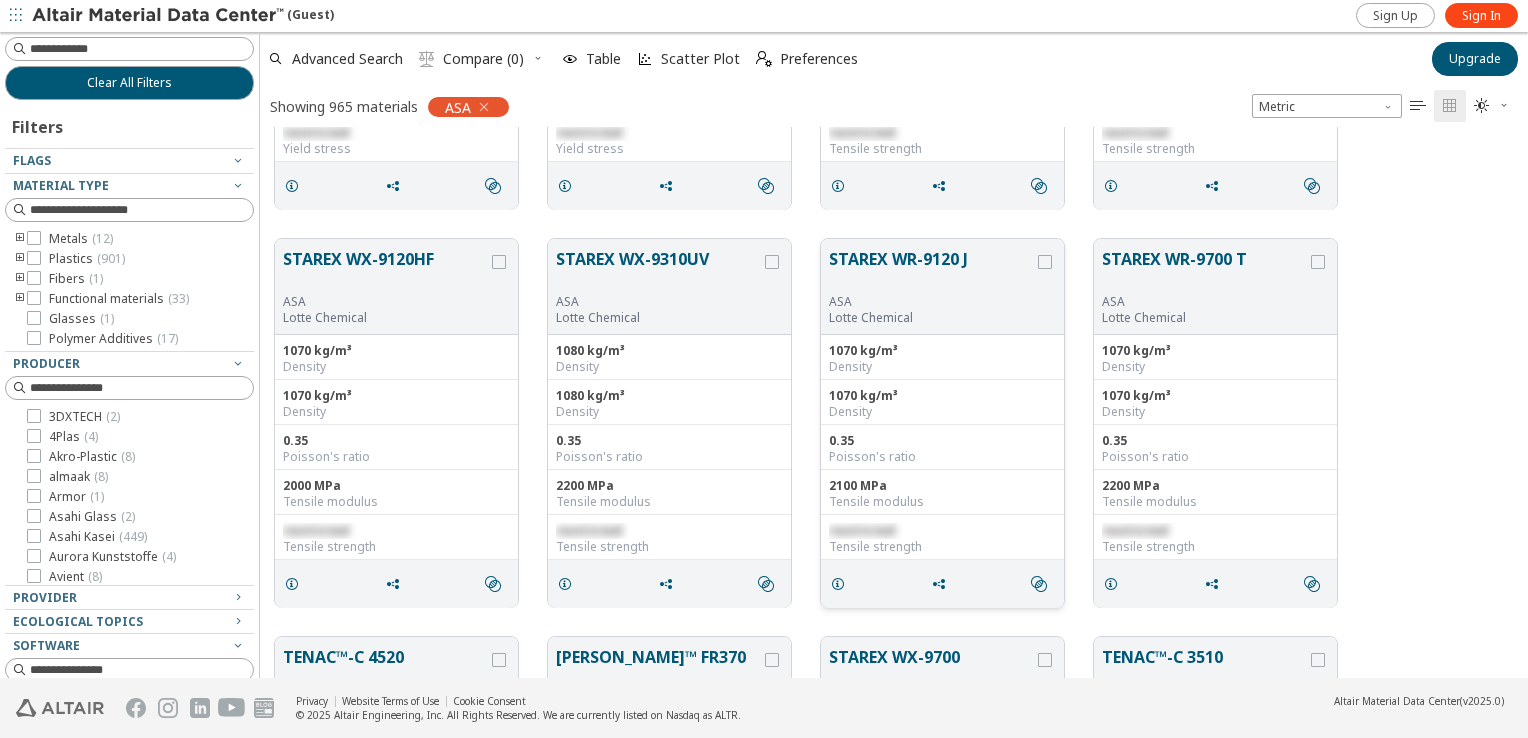 click on "STAREX WR-9120 J" at bounding box center [931, 270] 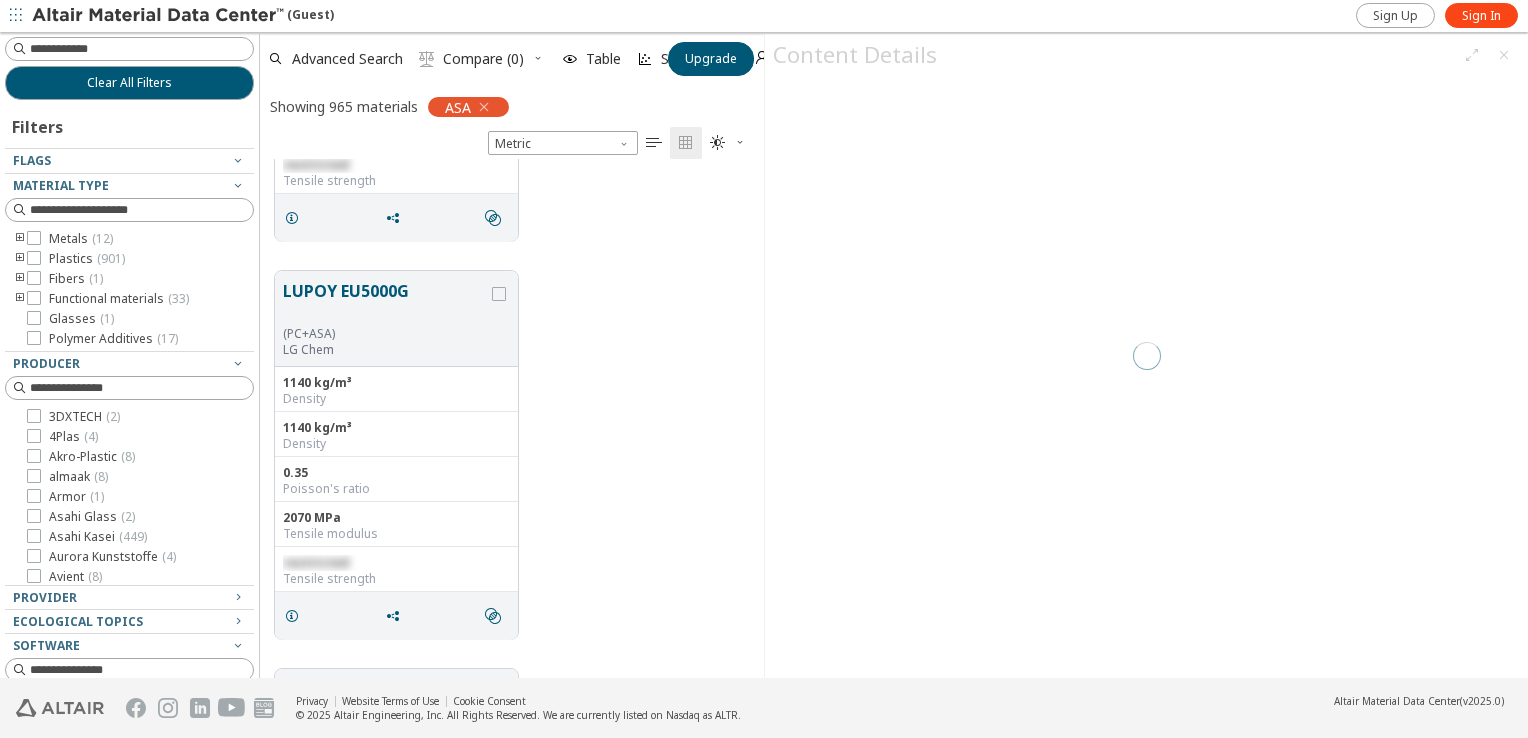 scroll, scrollTop: 505, scrollLeft: 488, axis: both 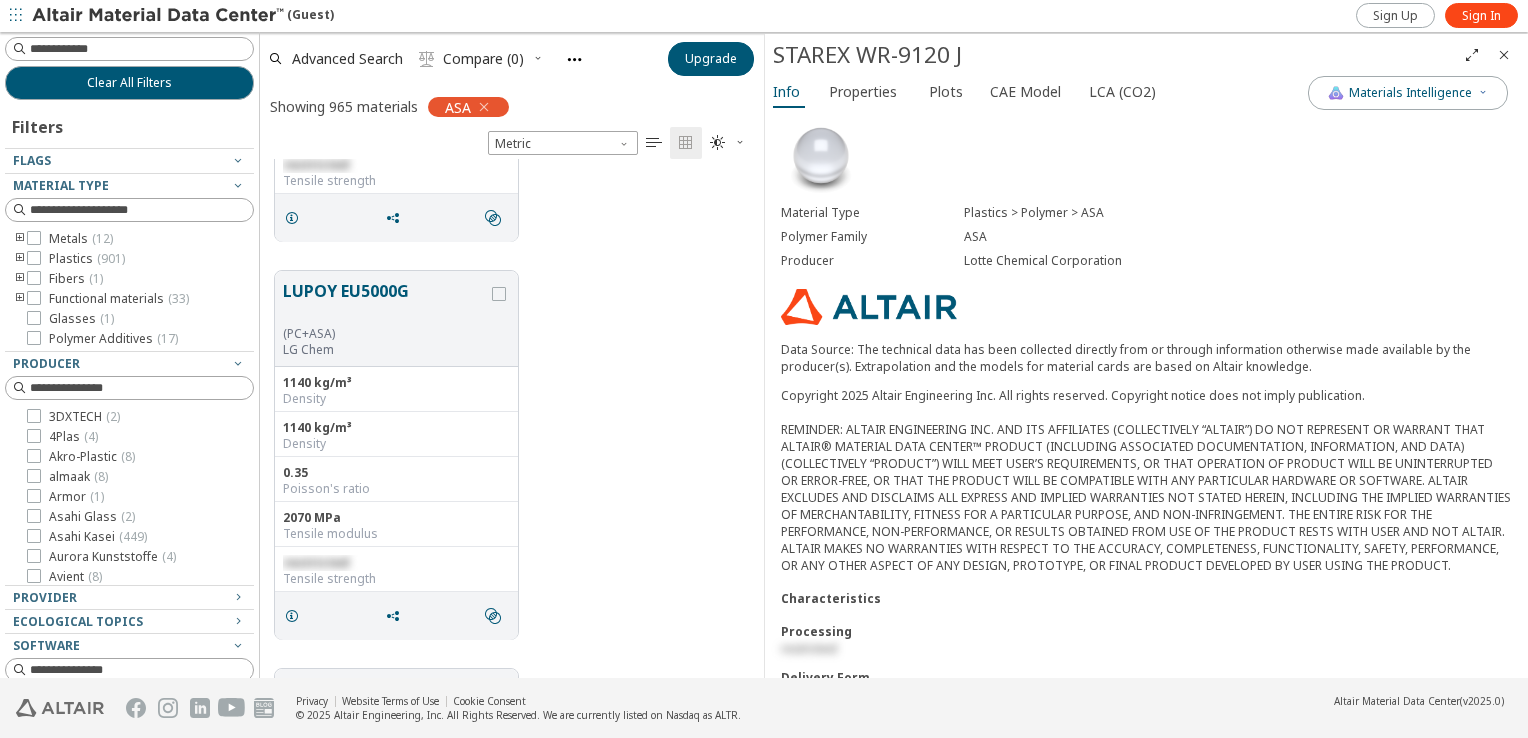 click at bounding box center (1504, 55) 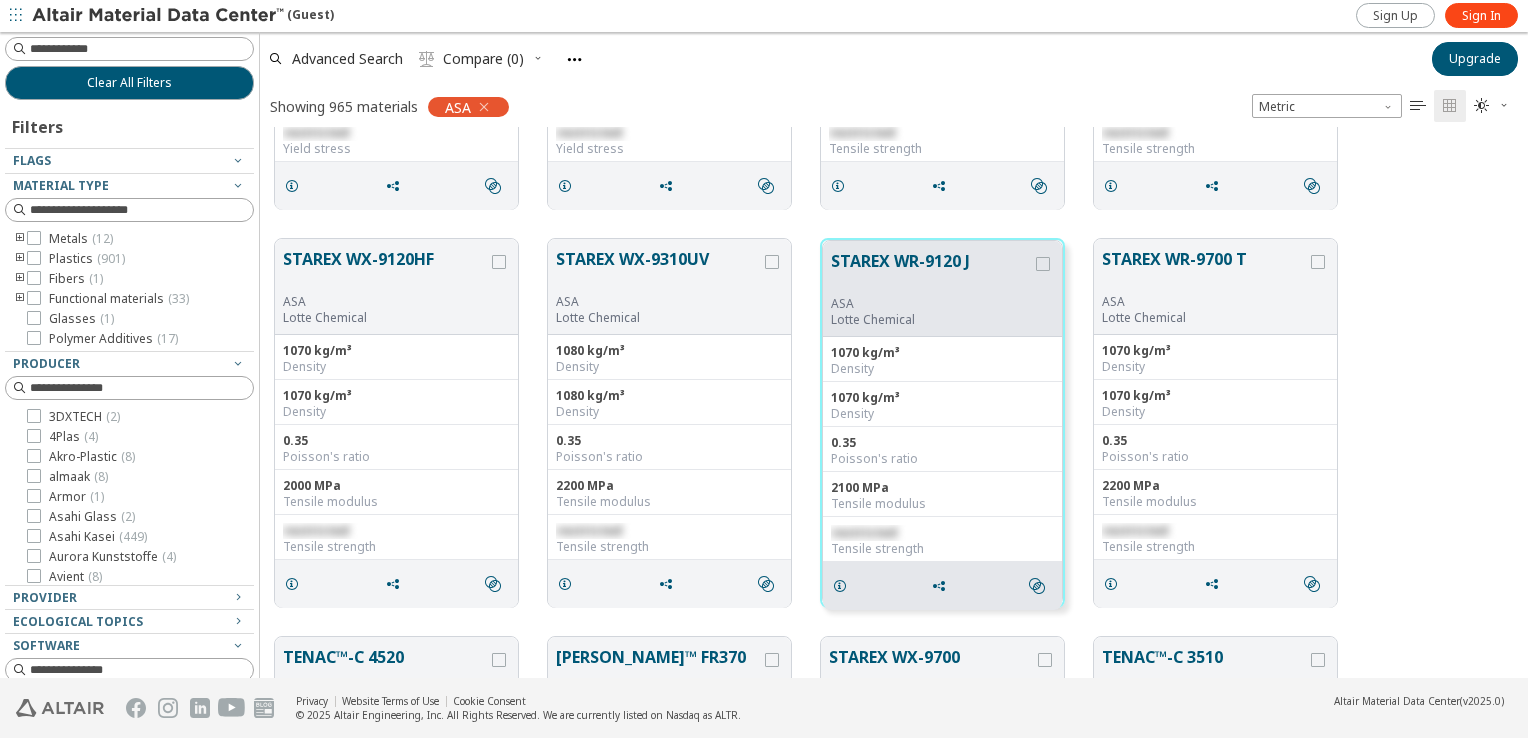 scroll, scrollTop: 16, scrollLeft: 16, axis: both 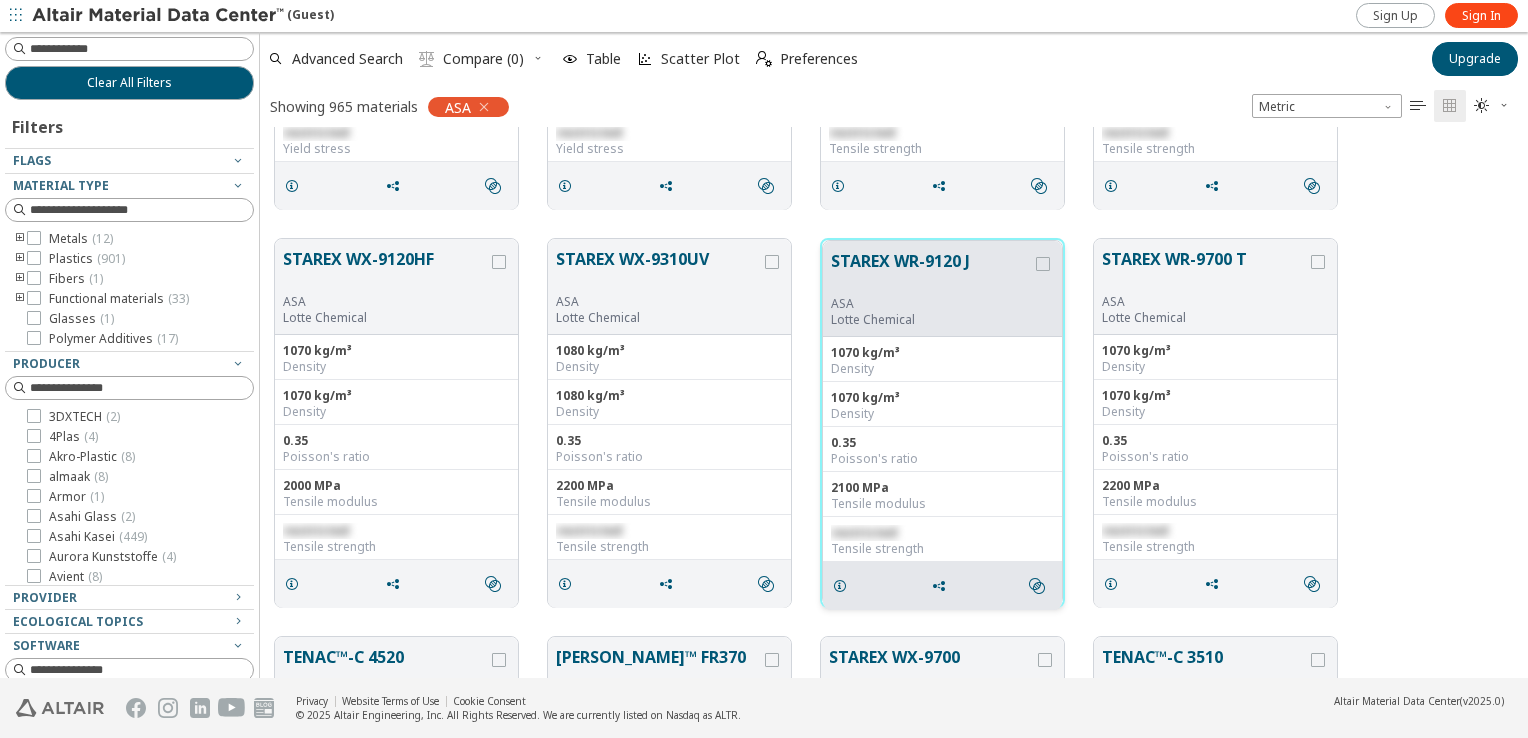 click on "Density" at bounding box center (942, 414) 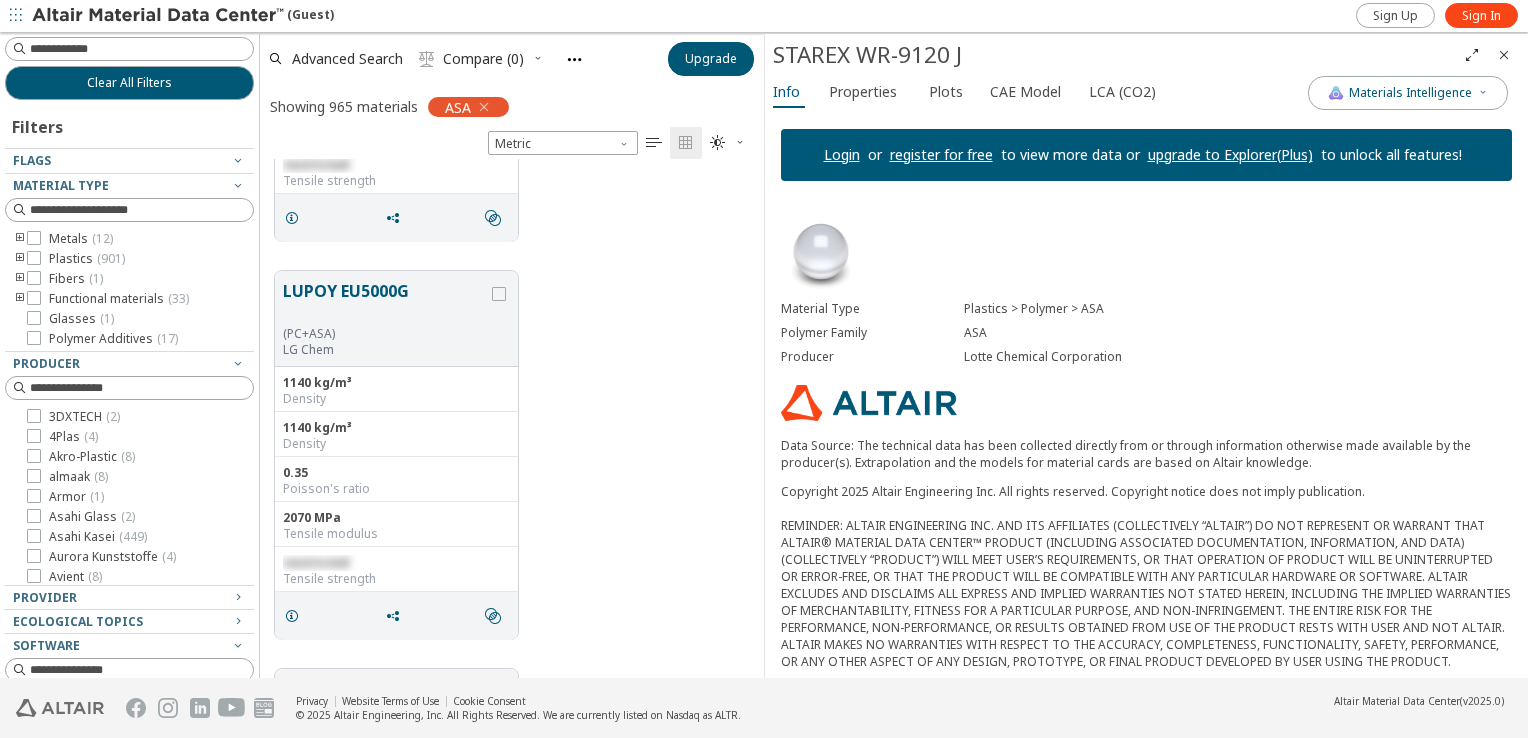 scroll, scrollTop: 232, scrollLeft: 0, axis: vertical 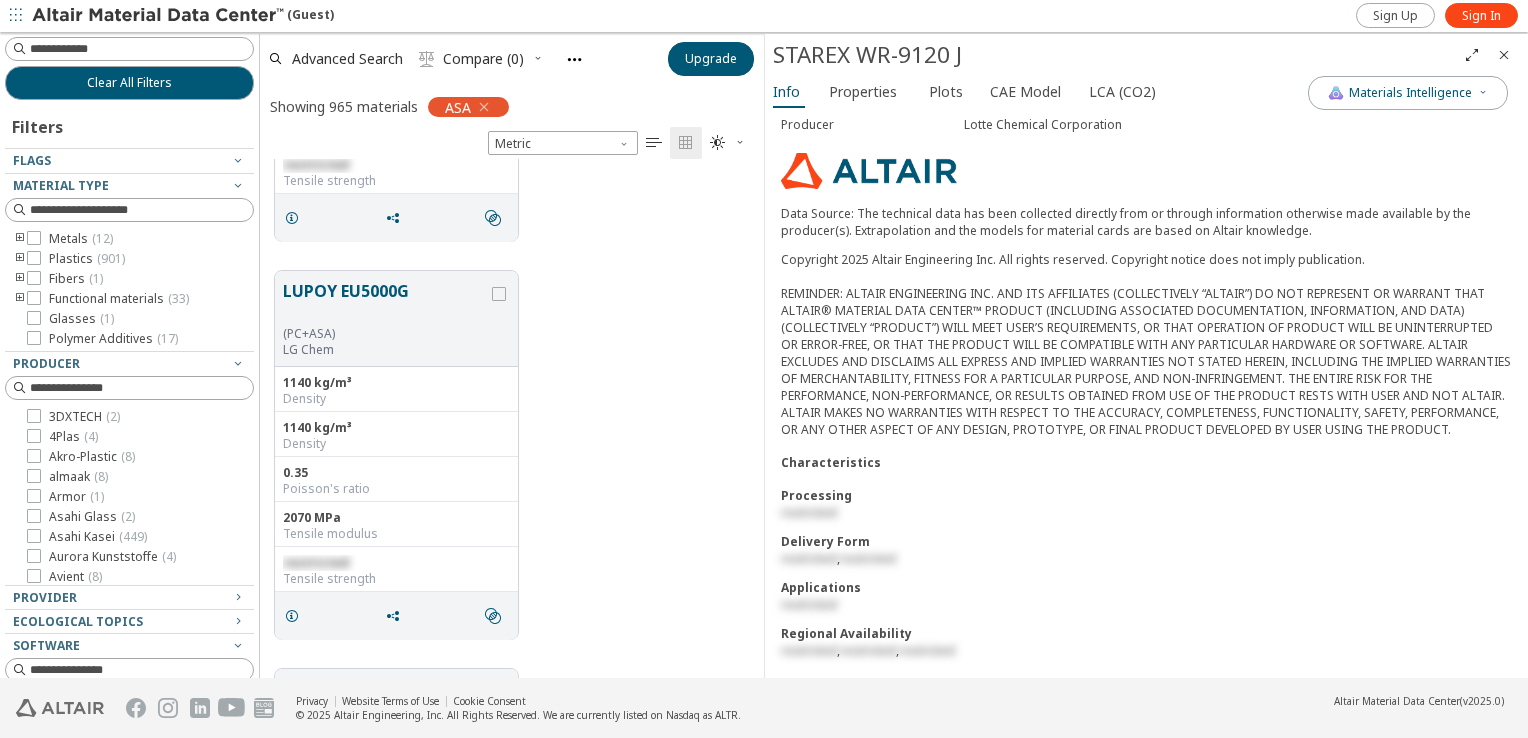 click at bounding box center [1504, 55] 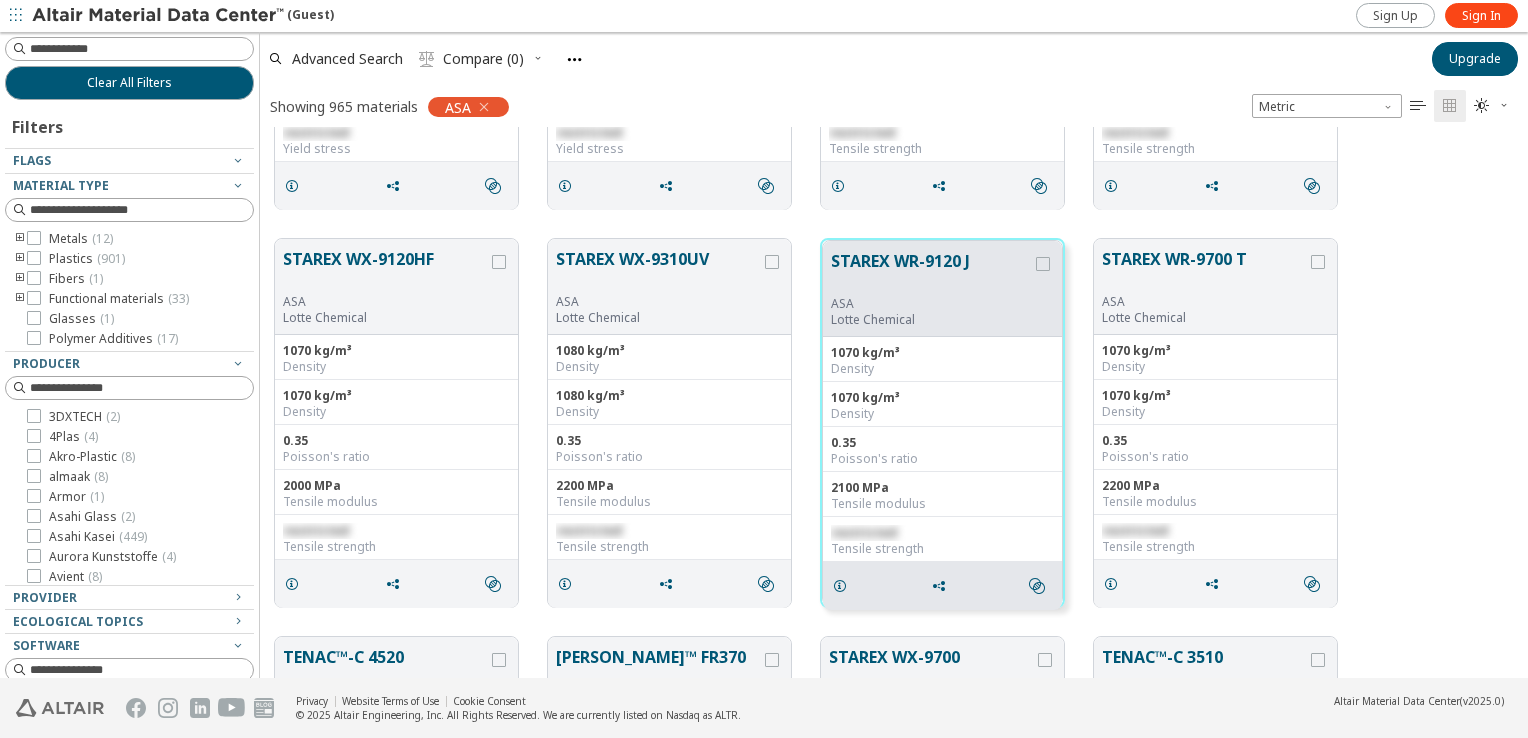 scroll, scrollTop: 16, scrollLeft: 16, axis: both 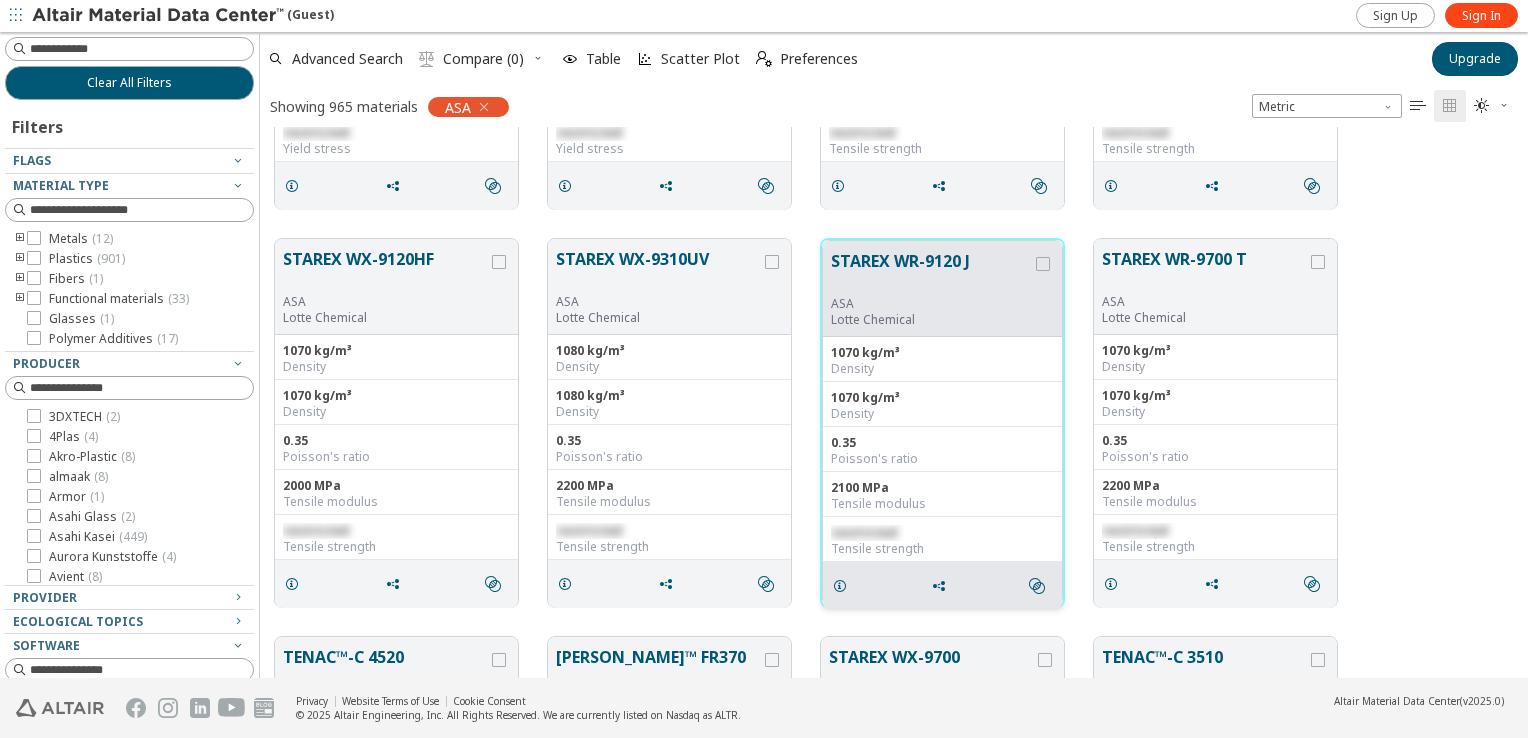 drag, startPoint x: 972, startPoint y: 258, endPoint x: 850, endPoint y: 261, distance: 122.03688 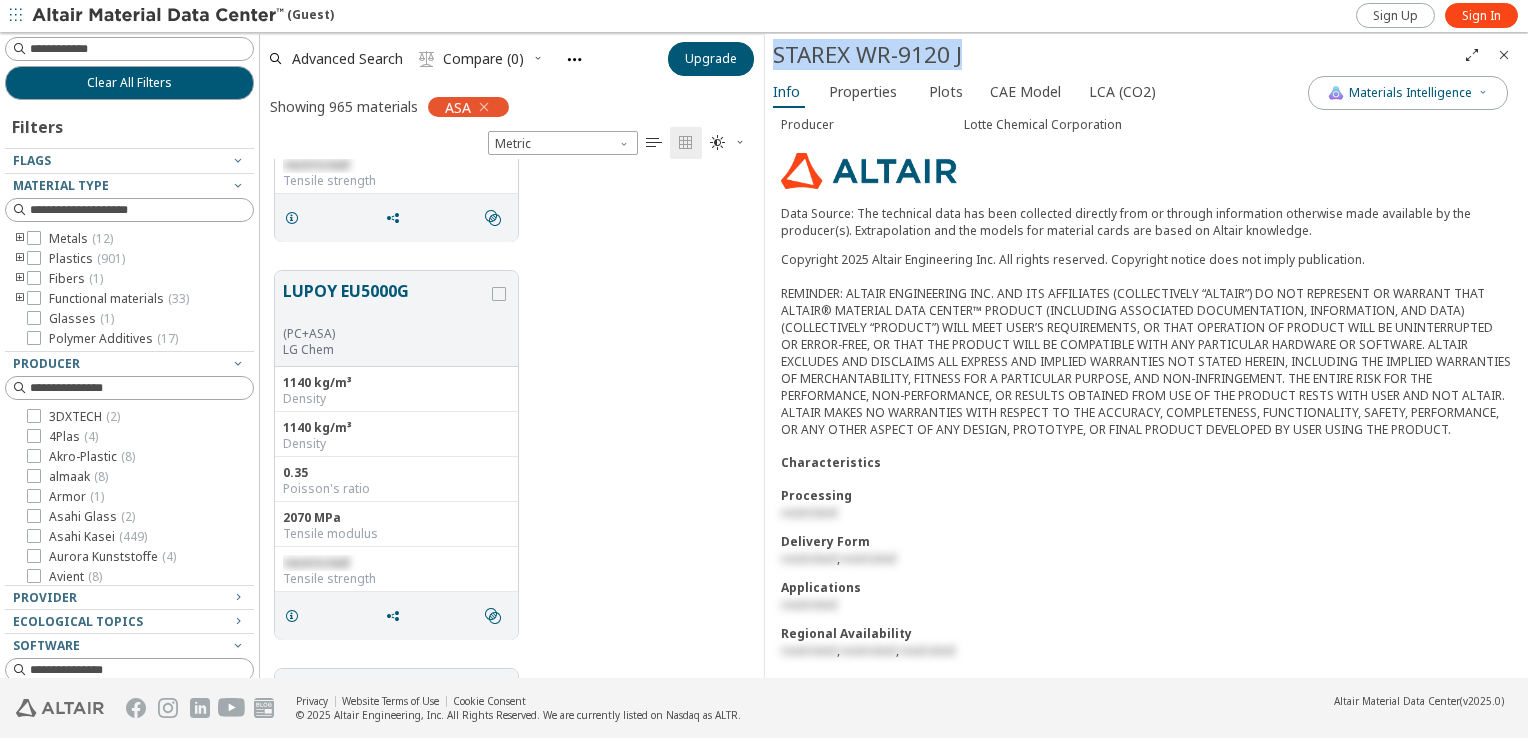drag, startPoint x: 969, startPoint y: 54, endPoint x: 776, endPoint y: 46, distance: 193.16573 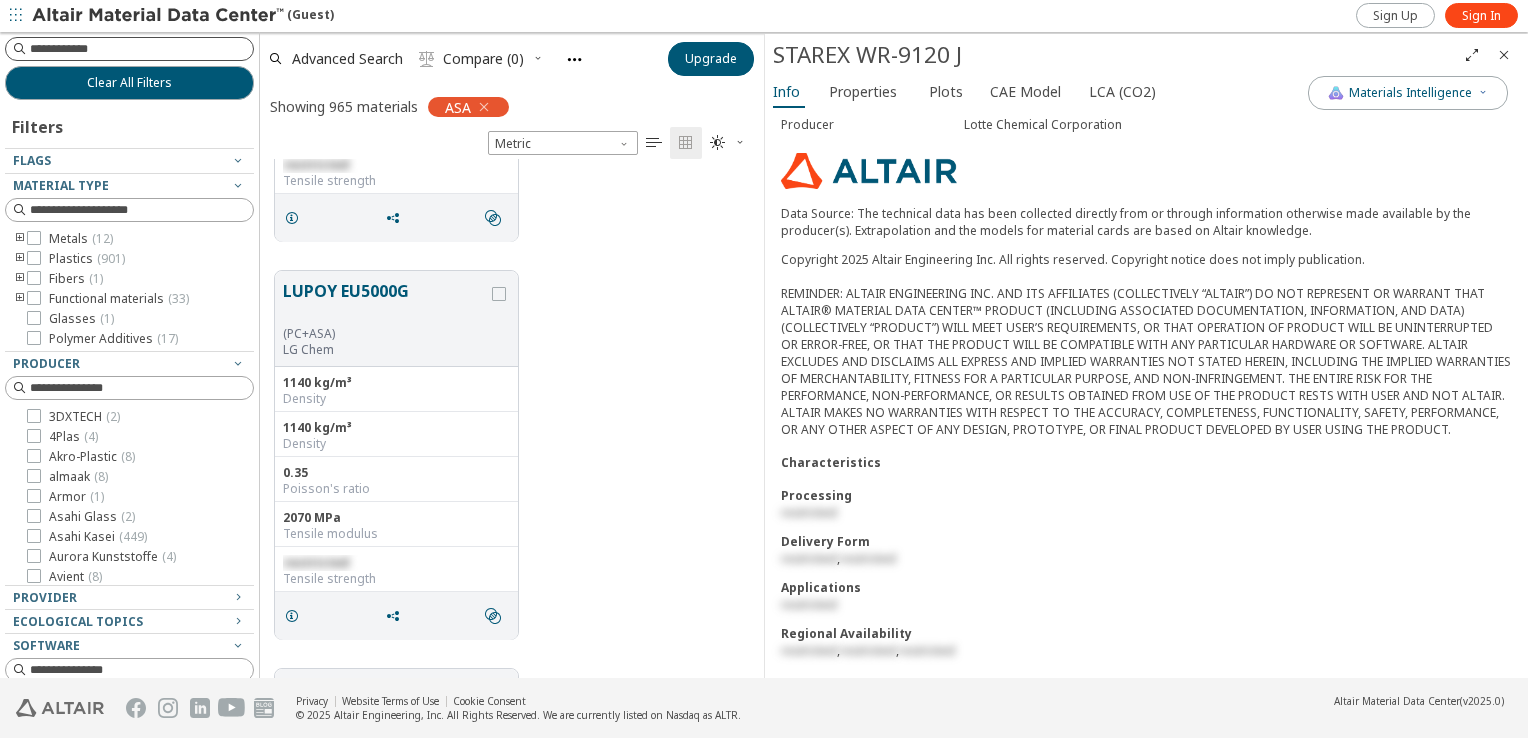 click at bounding box center [141, 49] 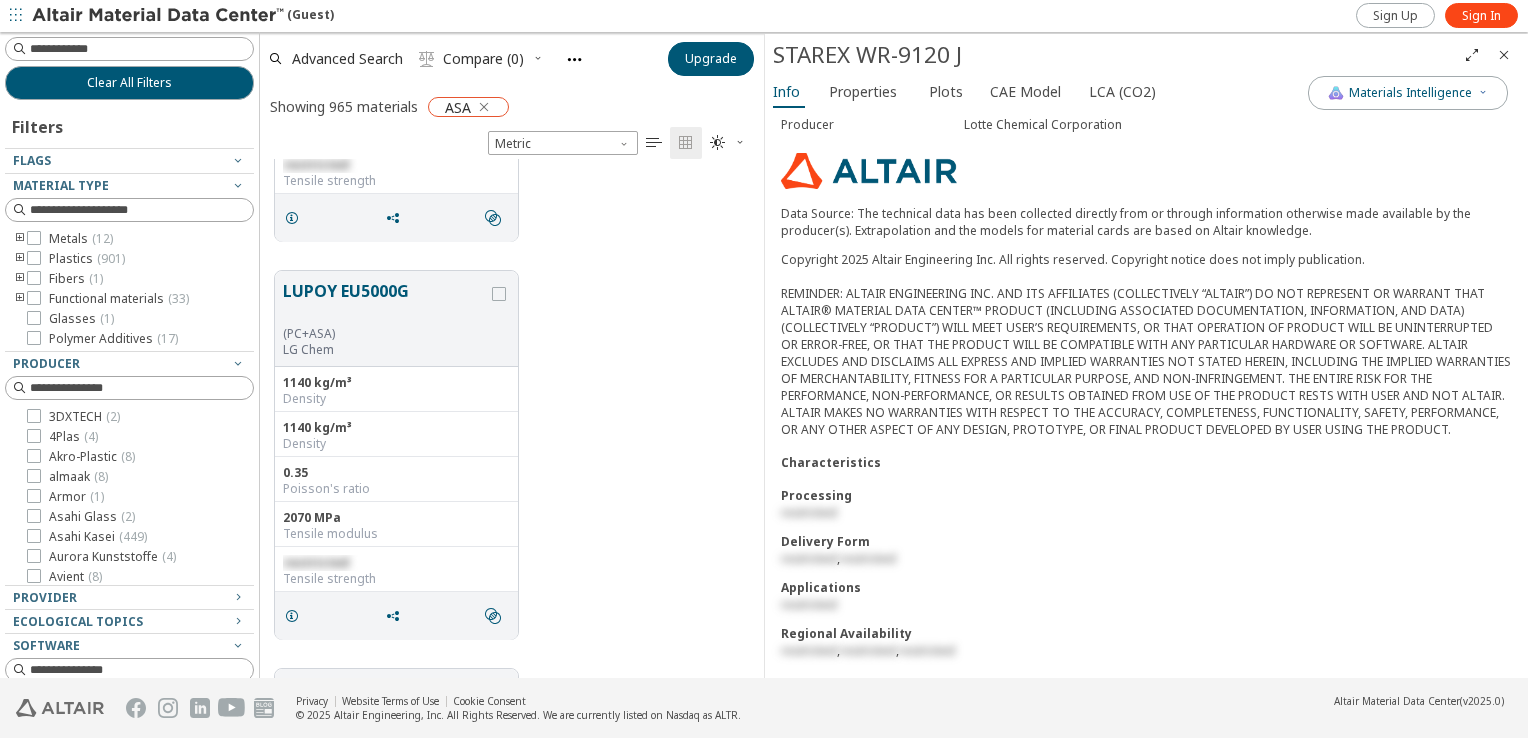 click at bounding box center (484, 107) 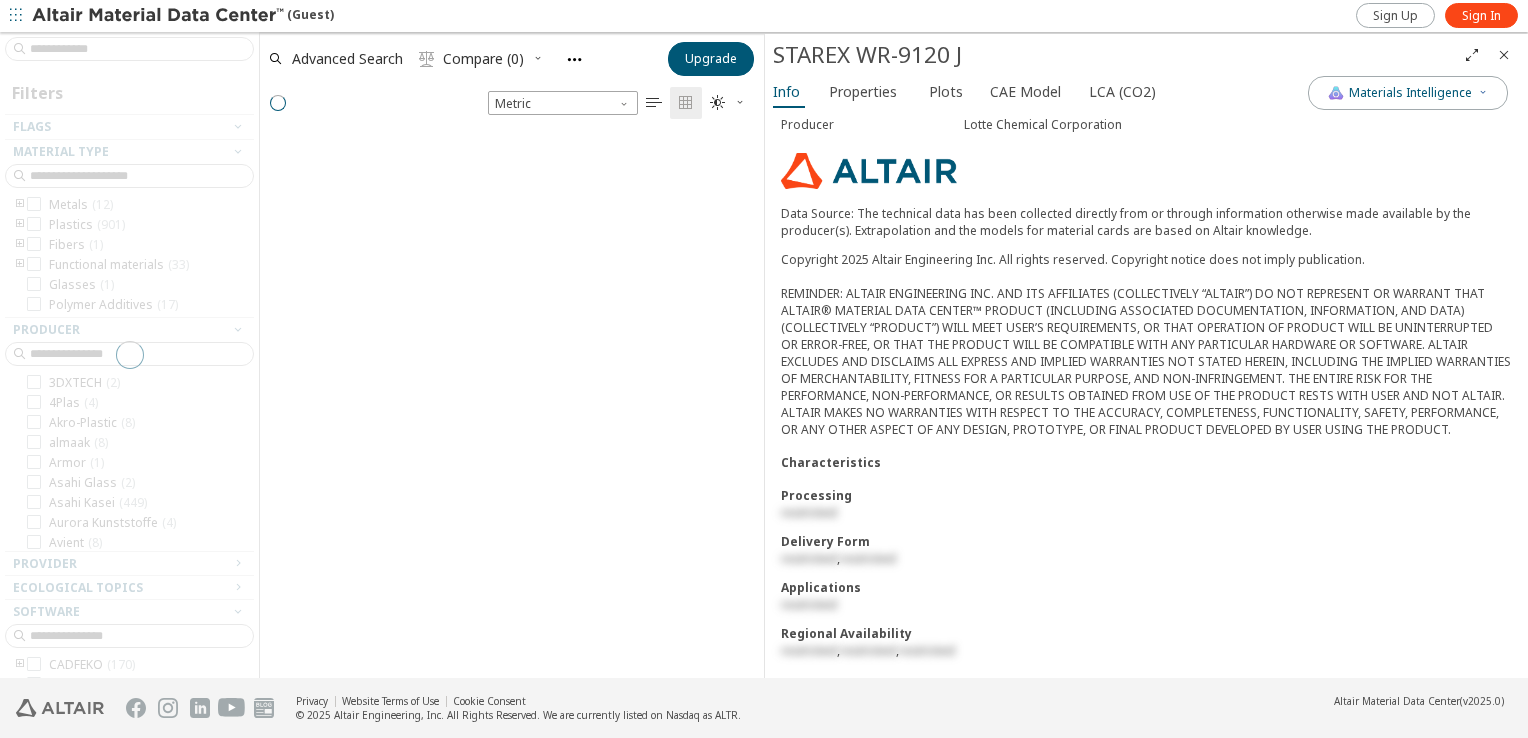 scroll, scrollTop: 0, scrollLeft: 0, axis: both 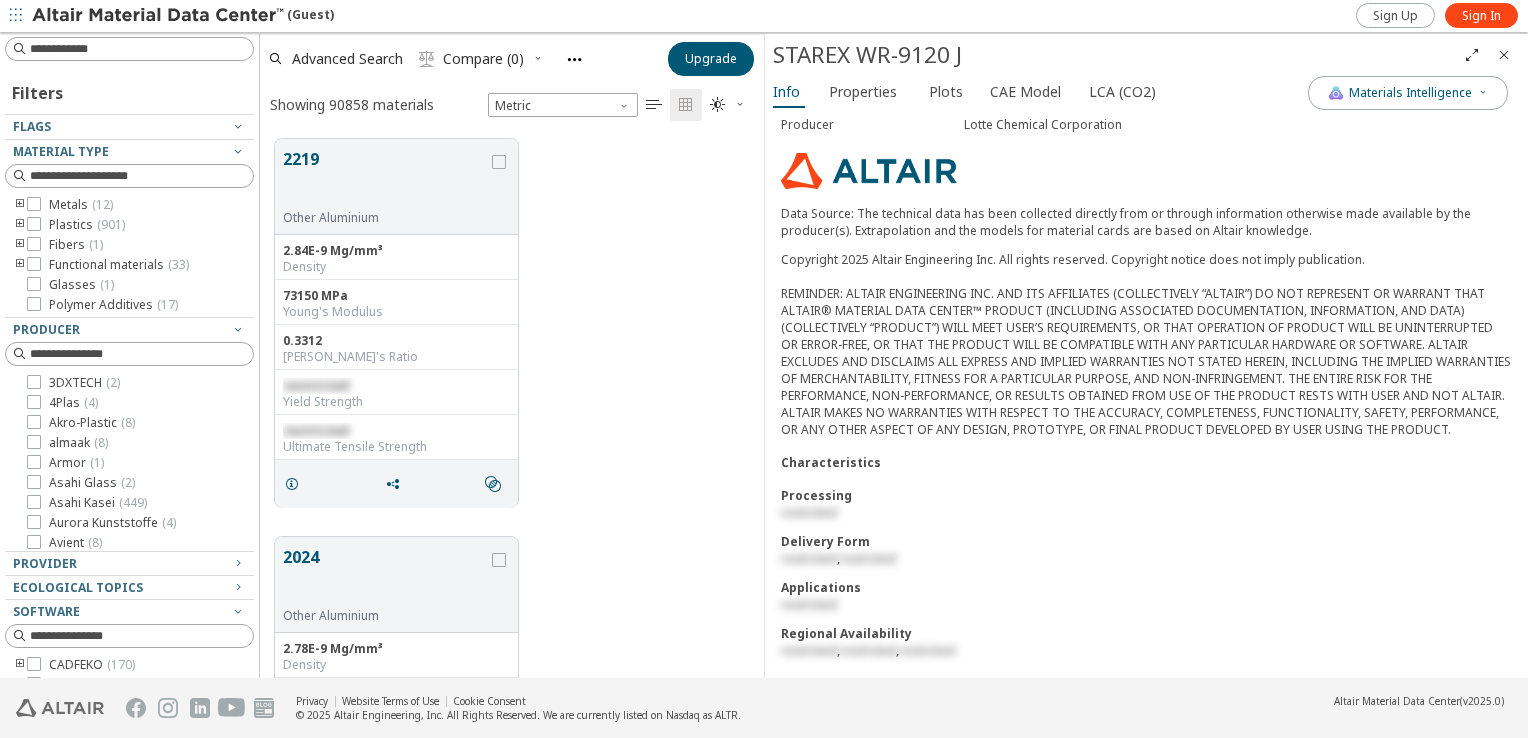 click at bounding box center [141, 49] 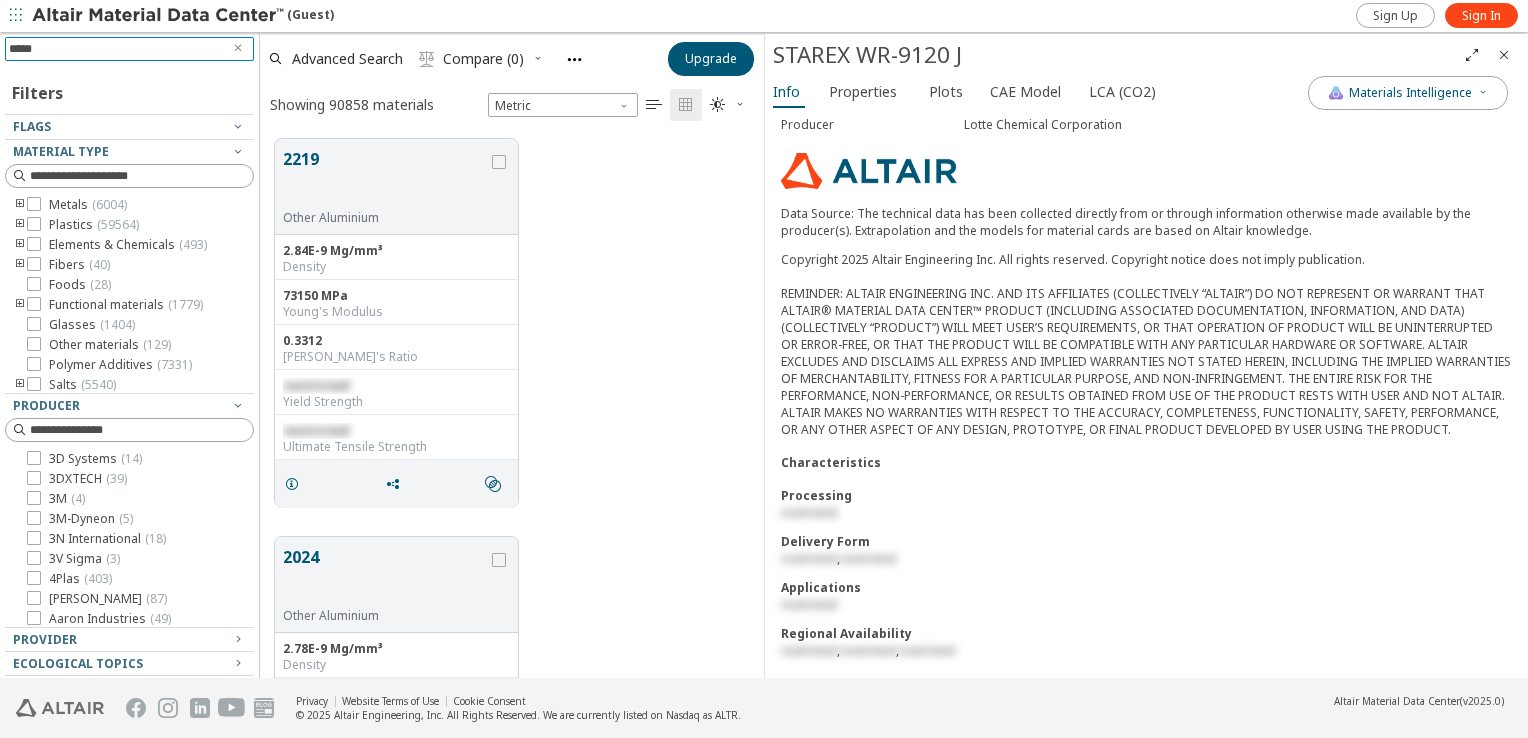 type on "******" 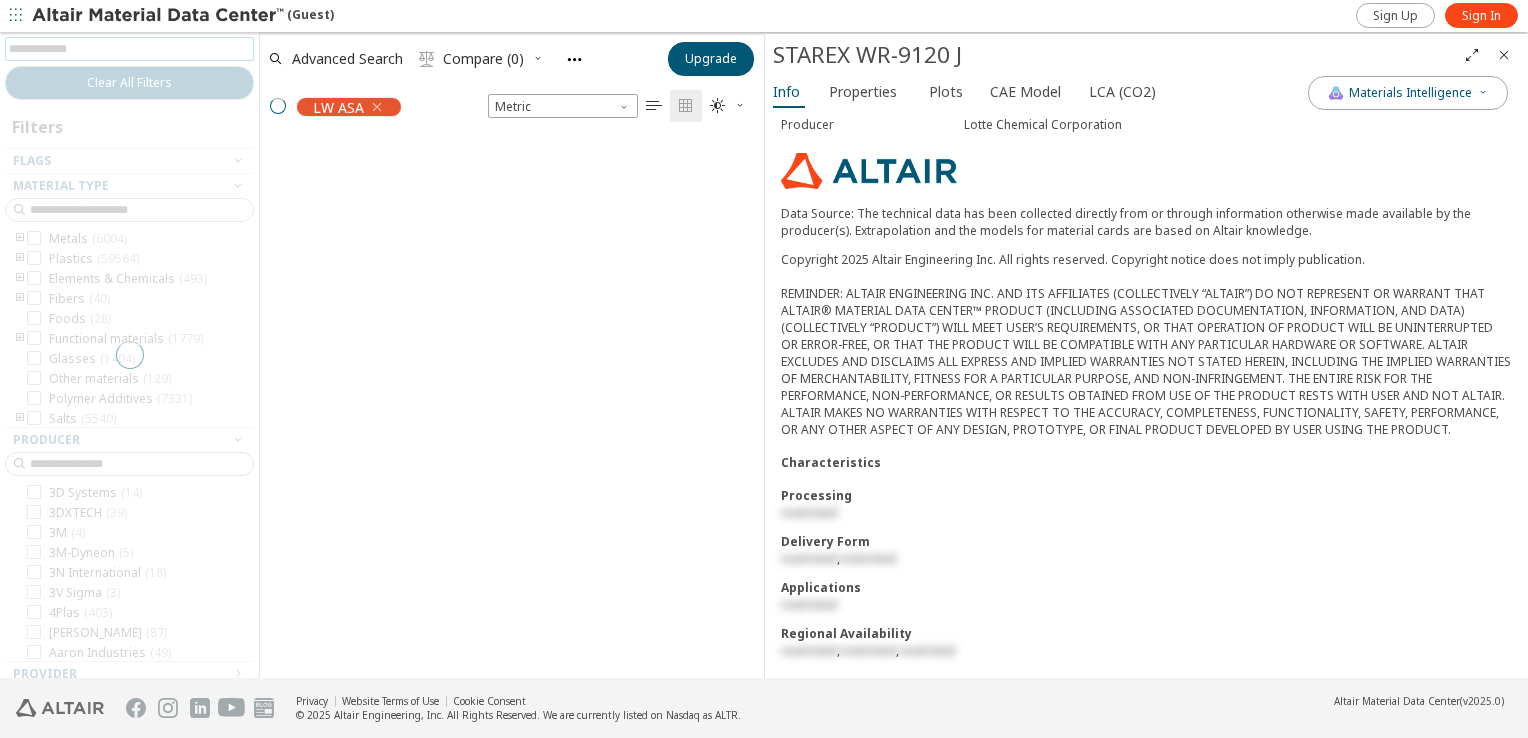 scroll, scrollTop: 537, scrollLeft: 488, axis: both 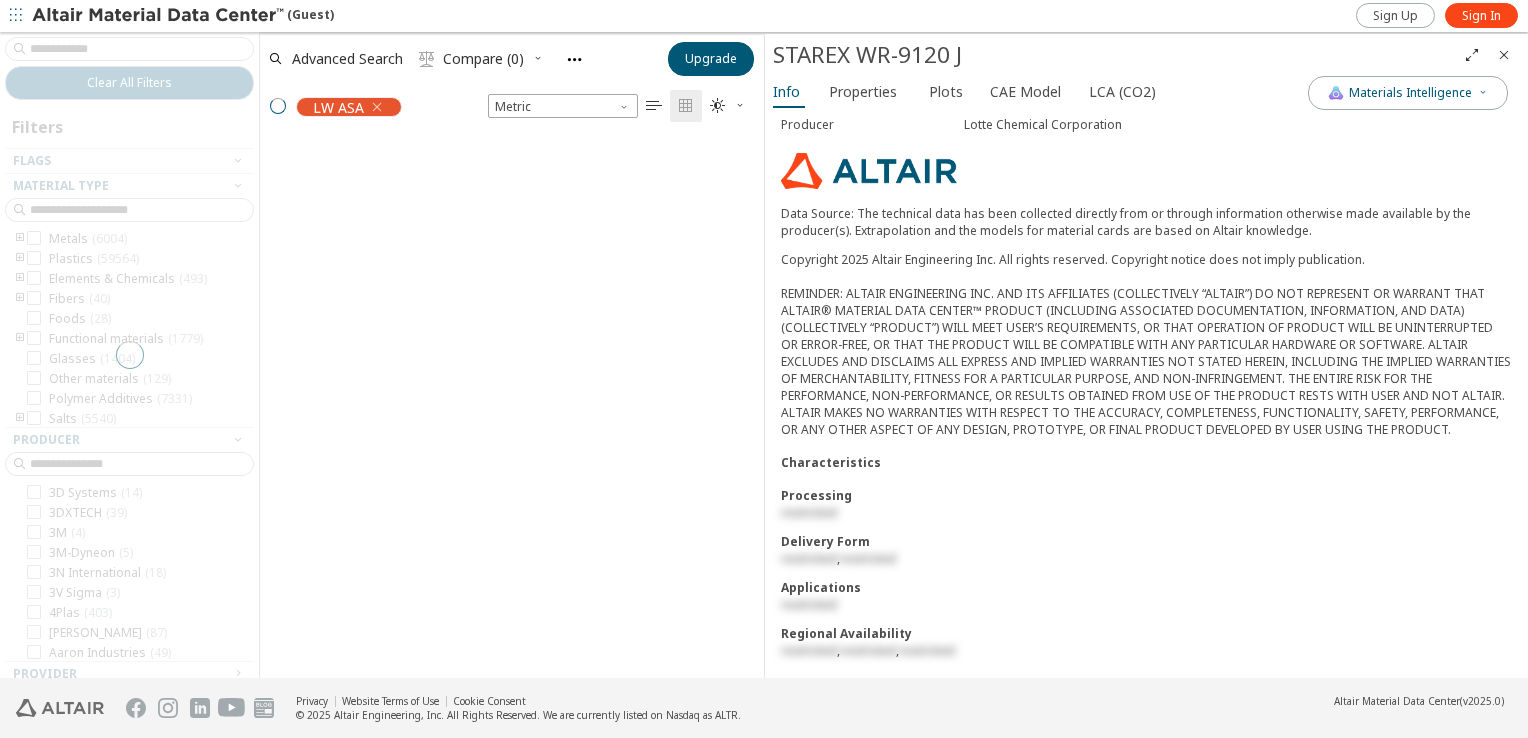 click at bounding box center (1504, 55) 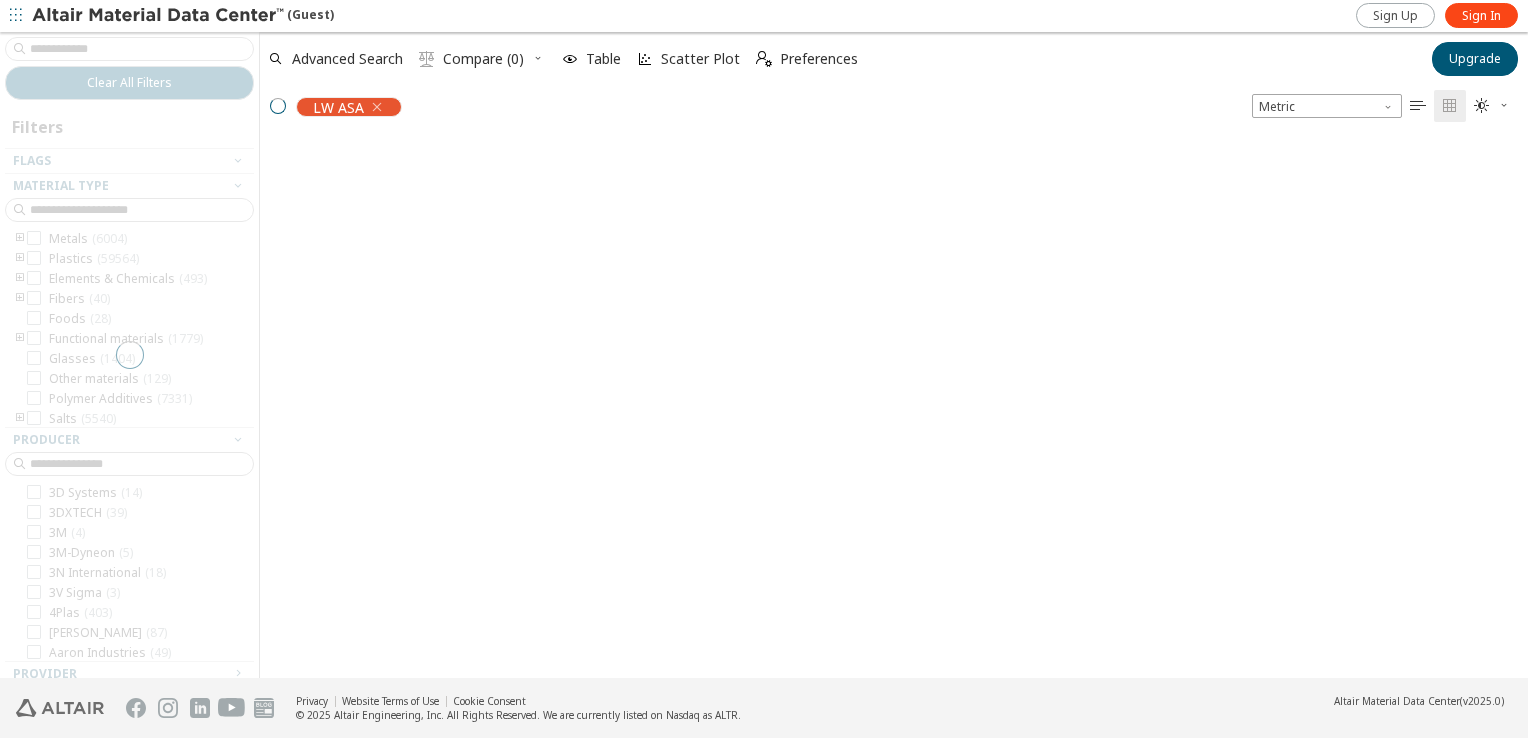 scroll, scrollTop: 16, scrollLeft: 16, axis: both 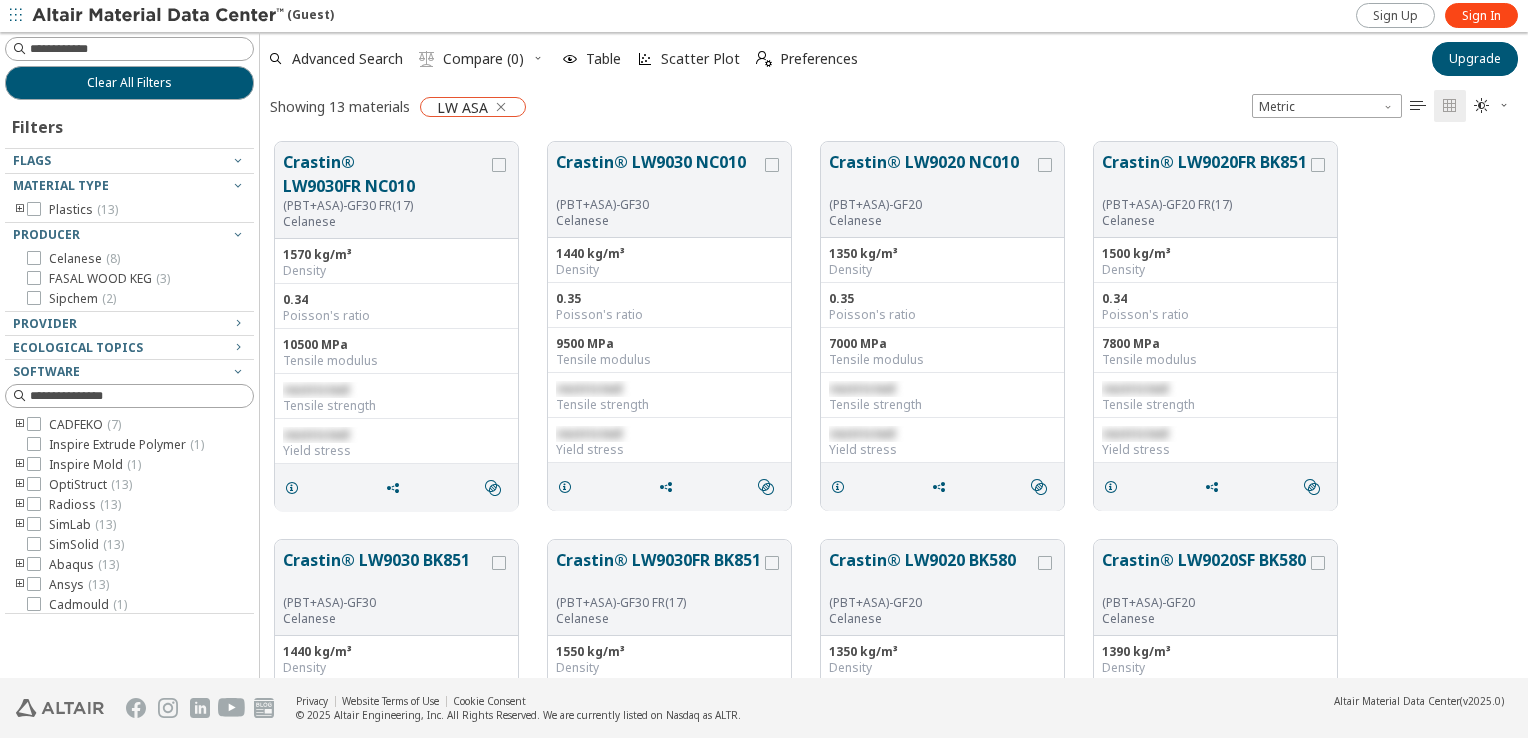 click at bounding box center (501, 107) 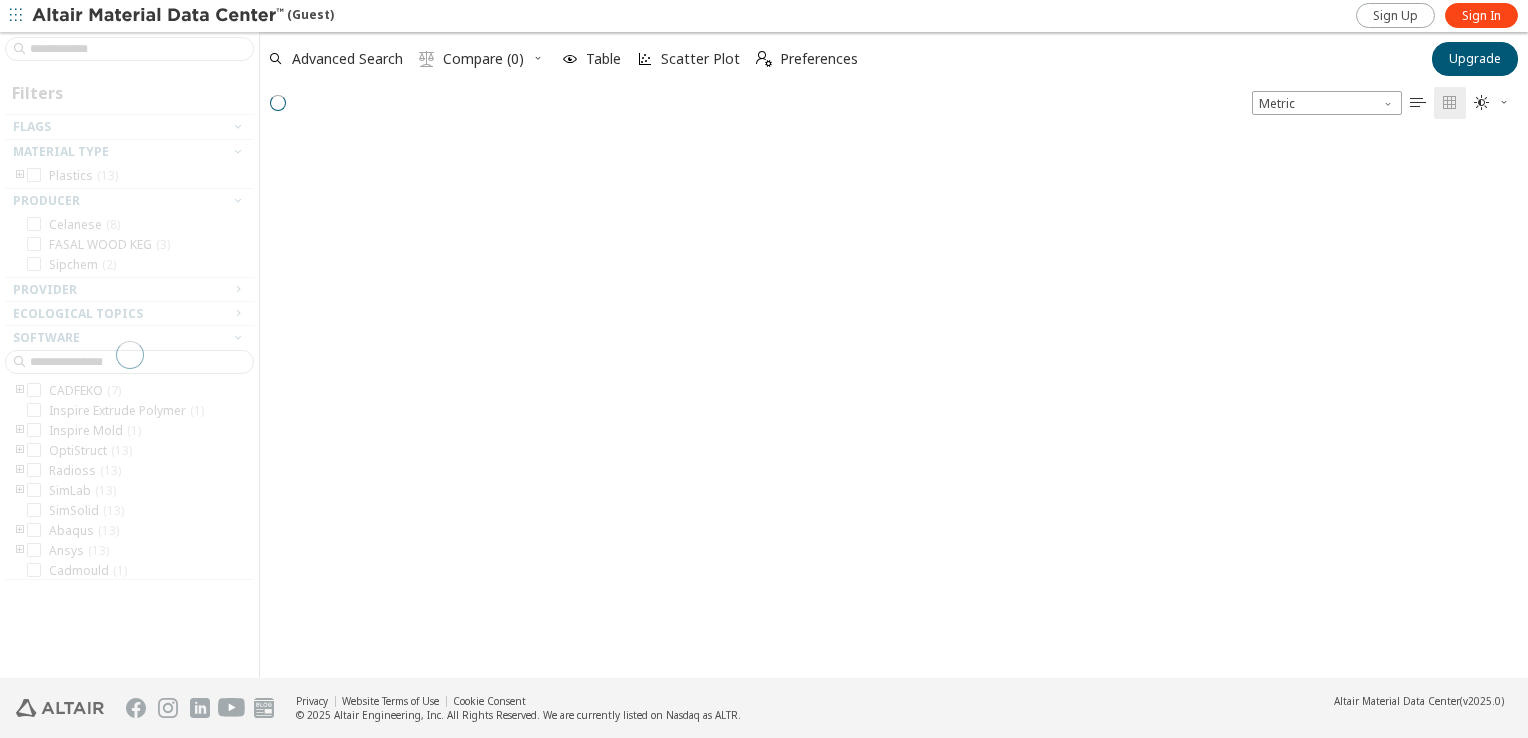 scroll, scrollTop: 16, scrollLeft: 16, axis: both 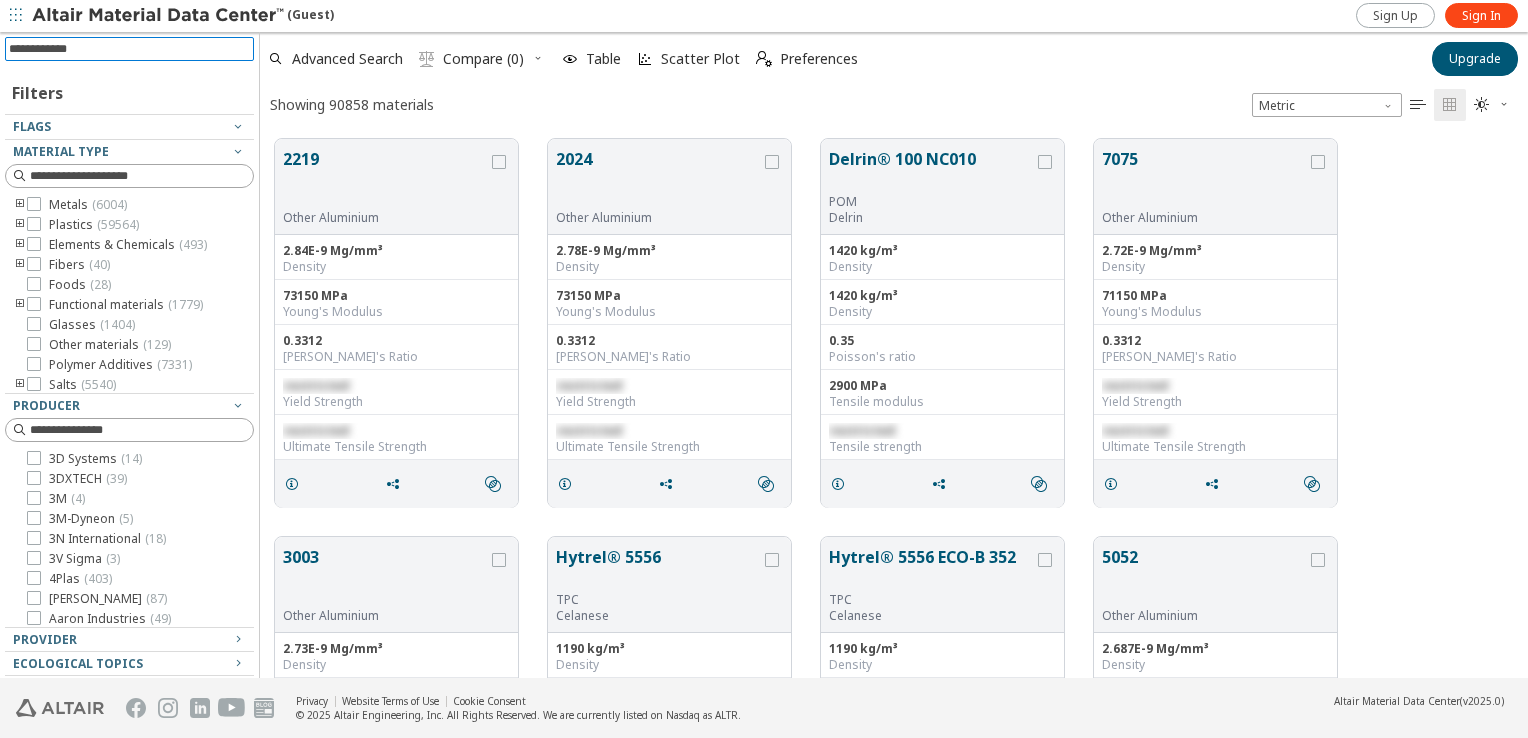 click at bounding box center (131, 49) 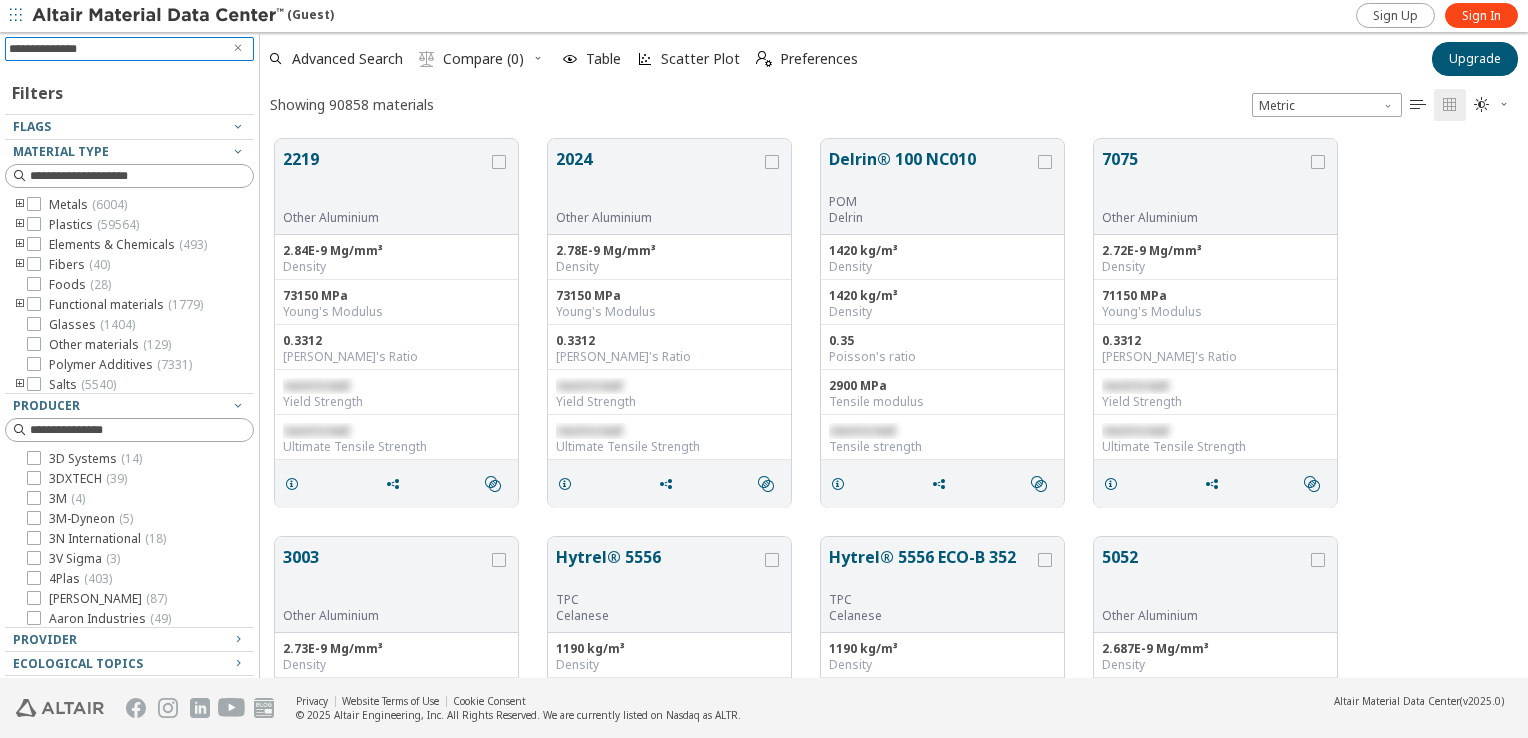 type on "**********" 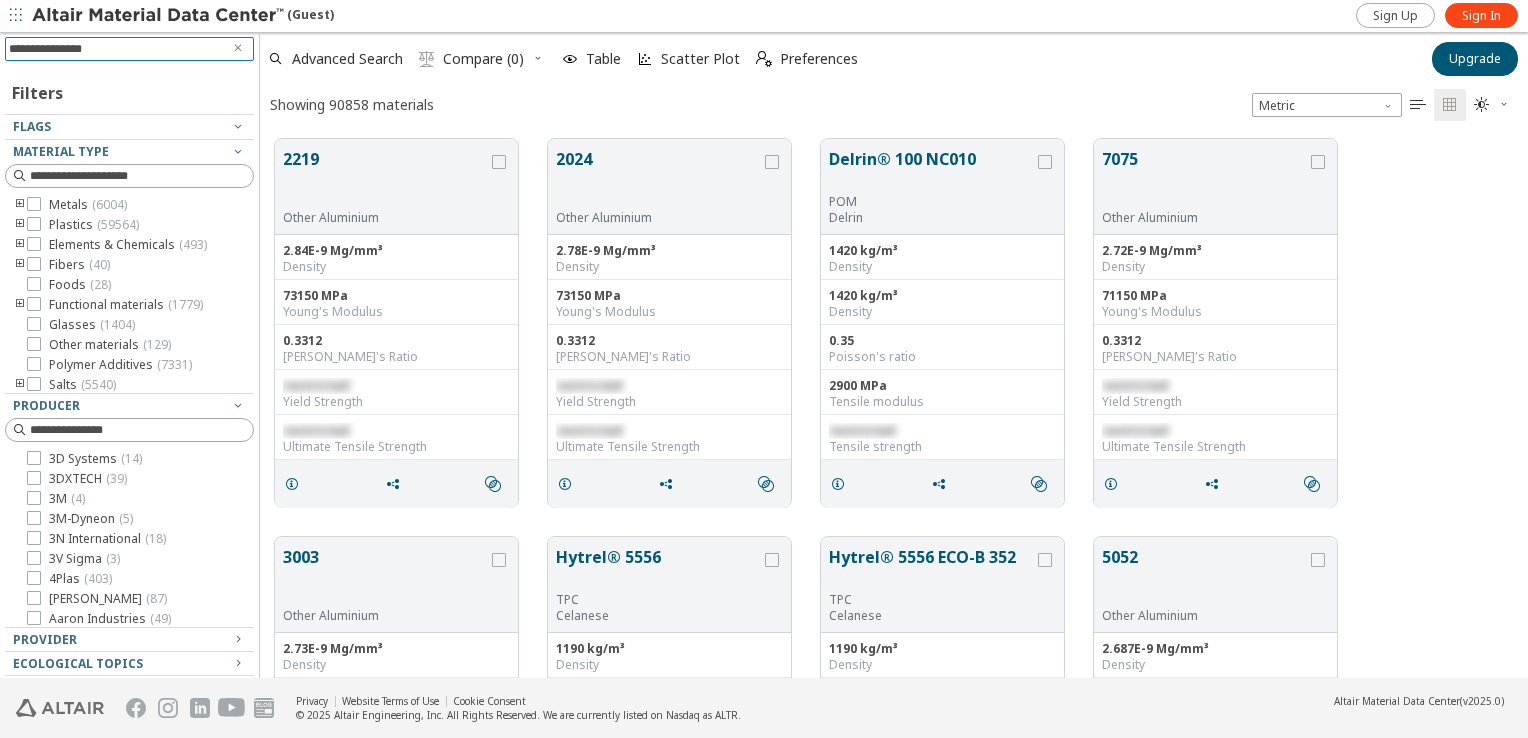 type 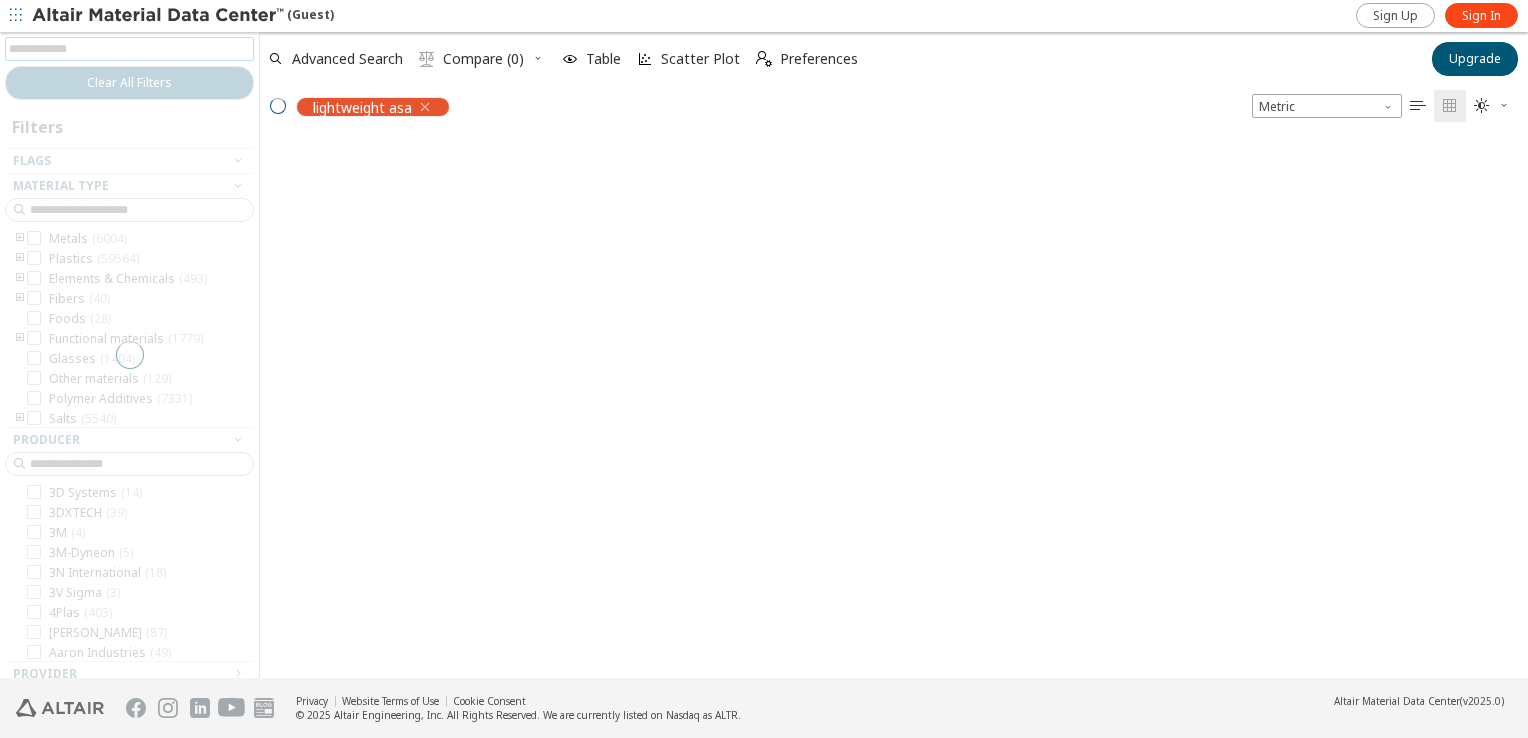 scroll, scrollTop: 537, scrollLeft: 1252, axis: both 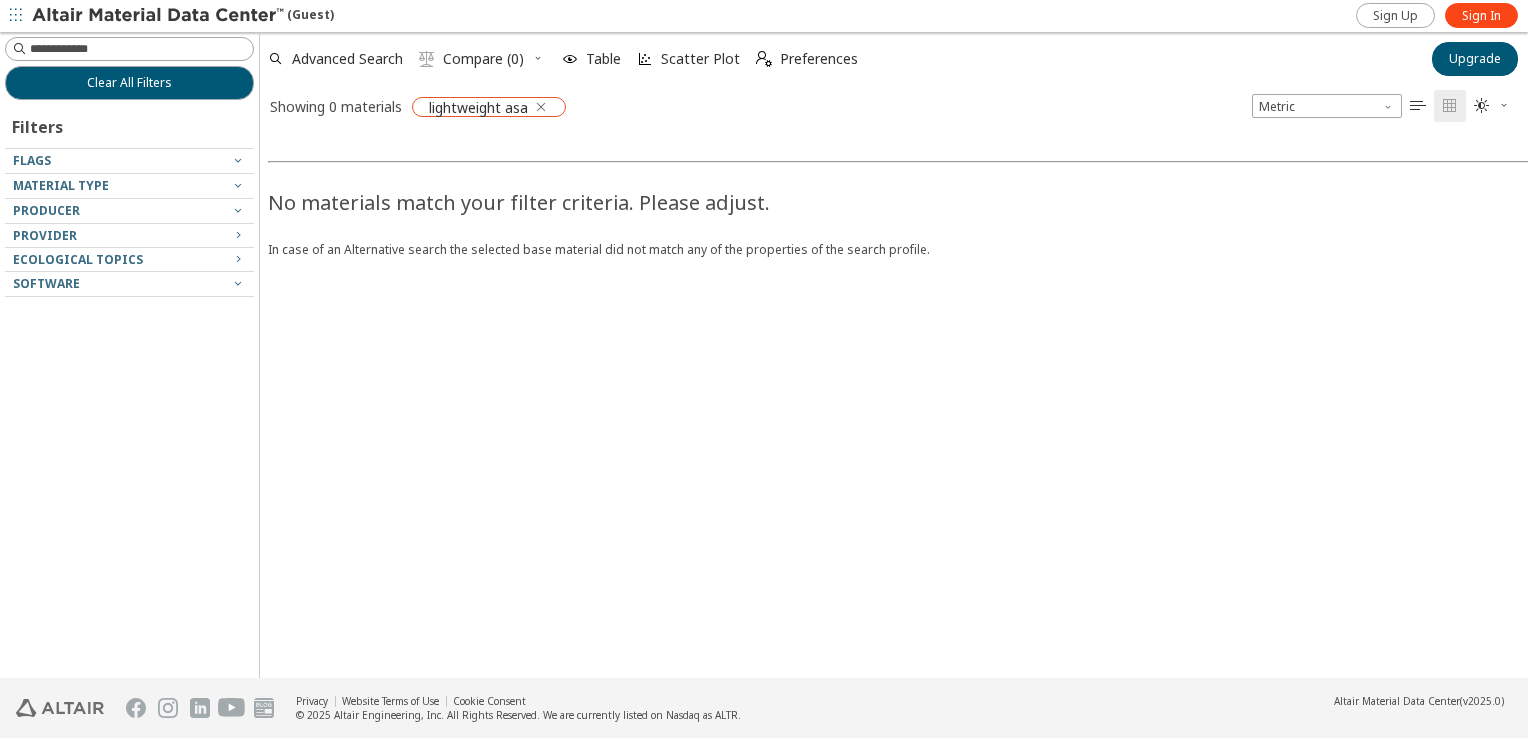 click at bounding box center [541, 107] 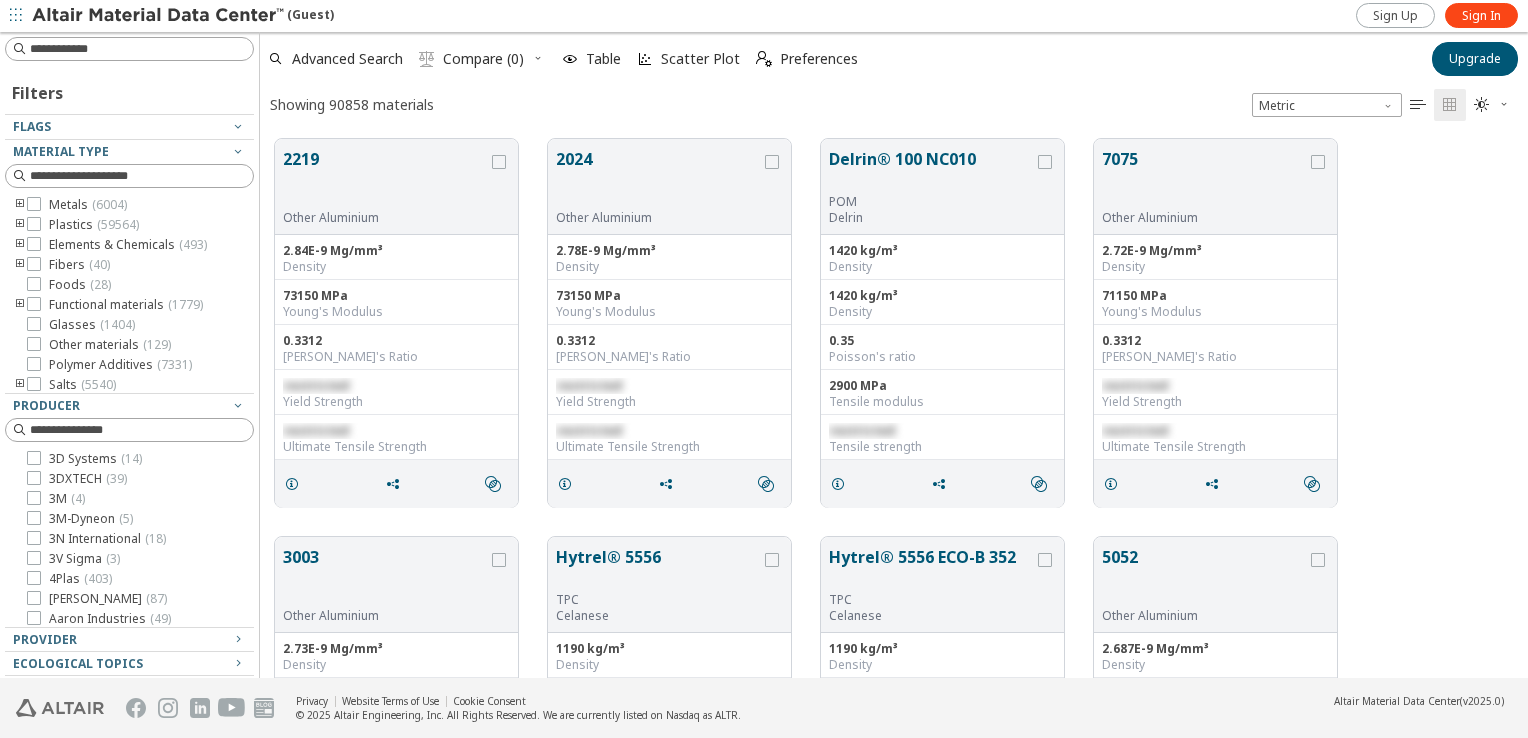 scroll, scrollTop: 16, scrollLeft: 16, axis: both 